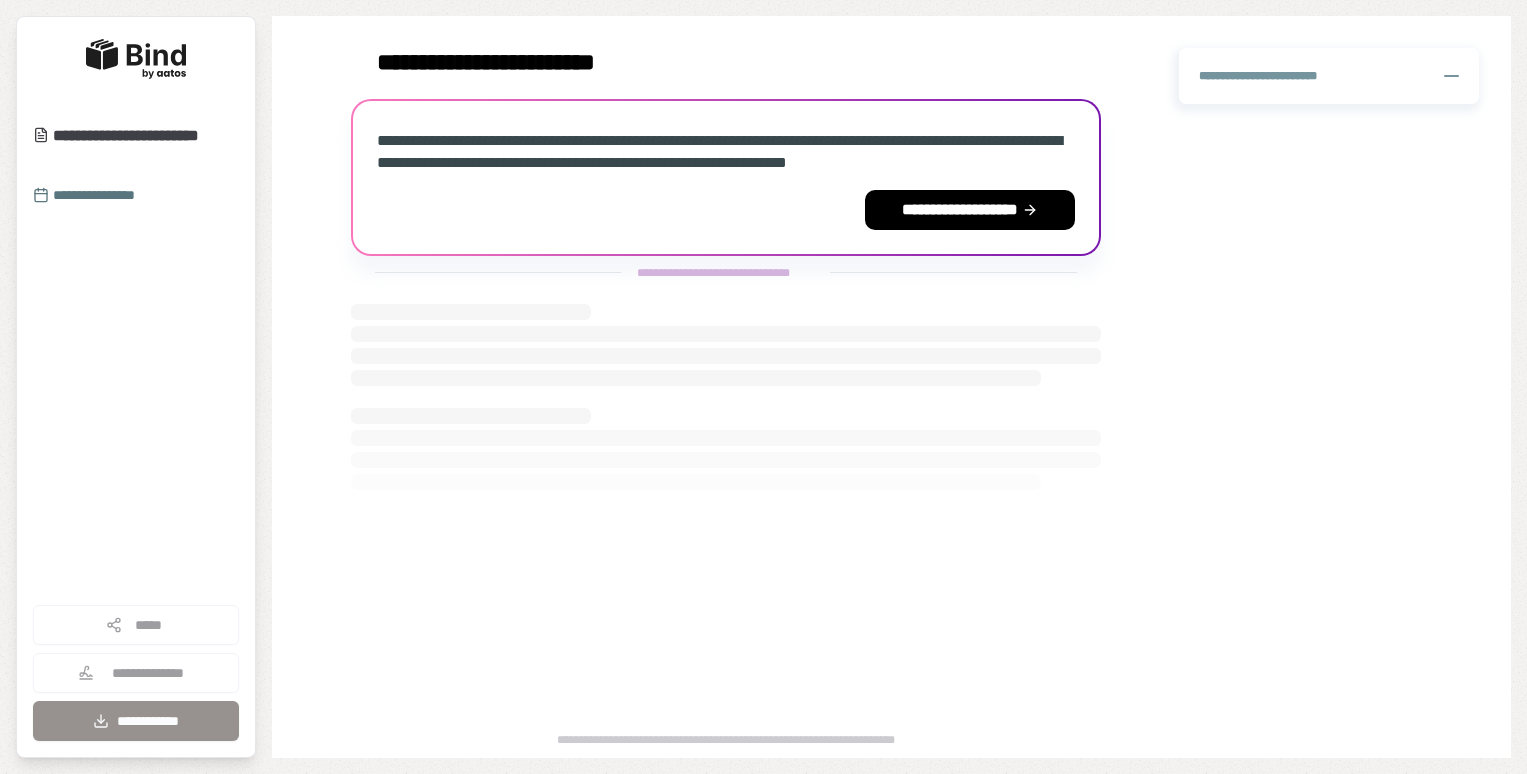 scroll, scrollTop: 0, scrollLeft: 0, axis: both 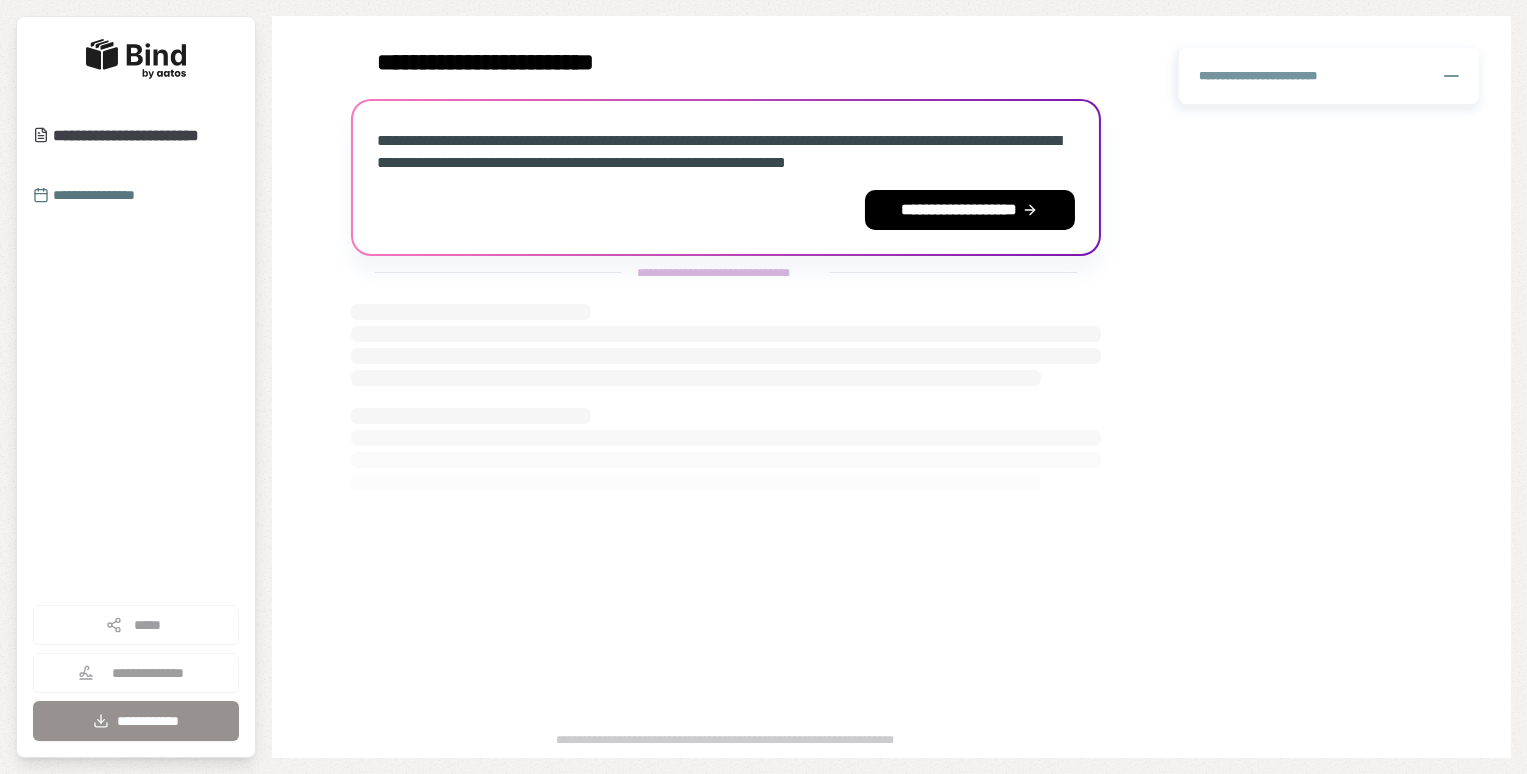 click on "**********" at bounding box center (136, 673) 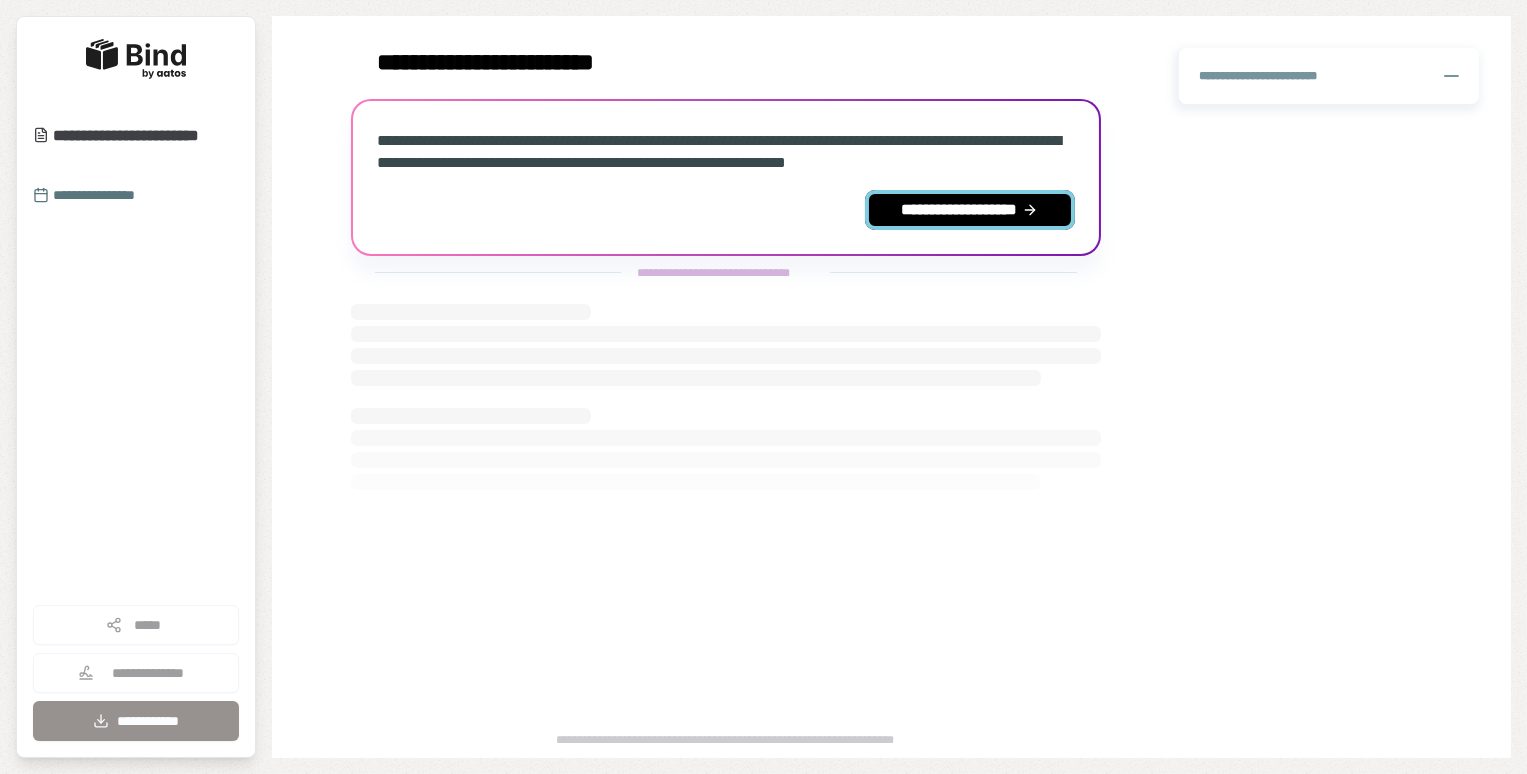 click on "**********" at bounding box center [970, 210] 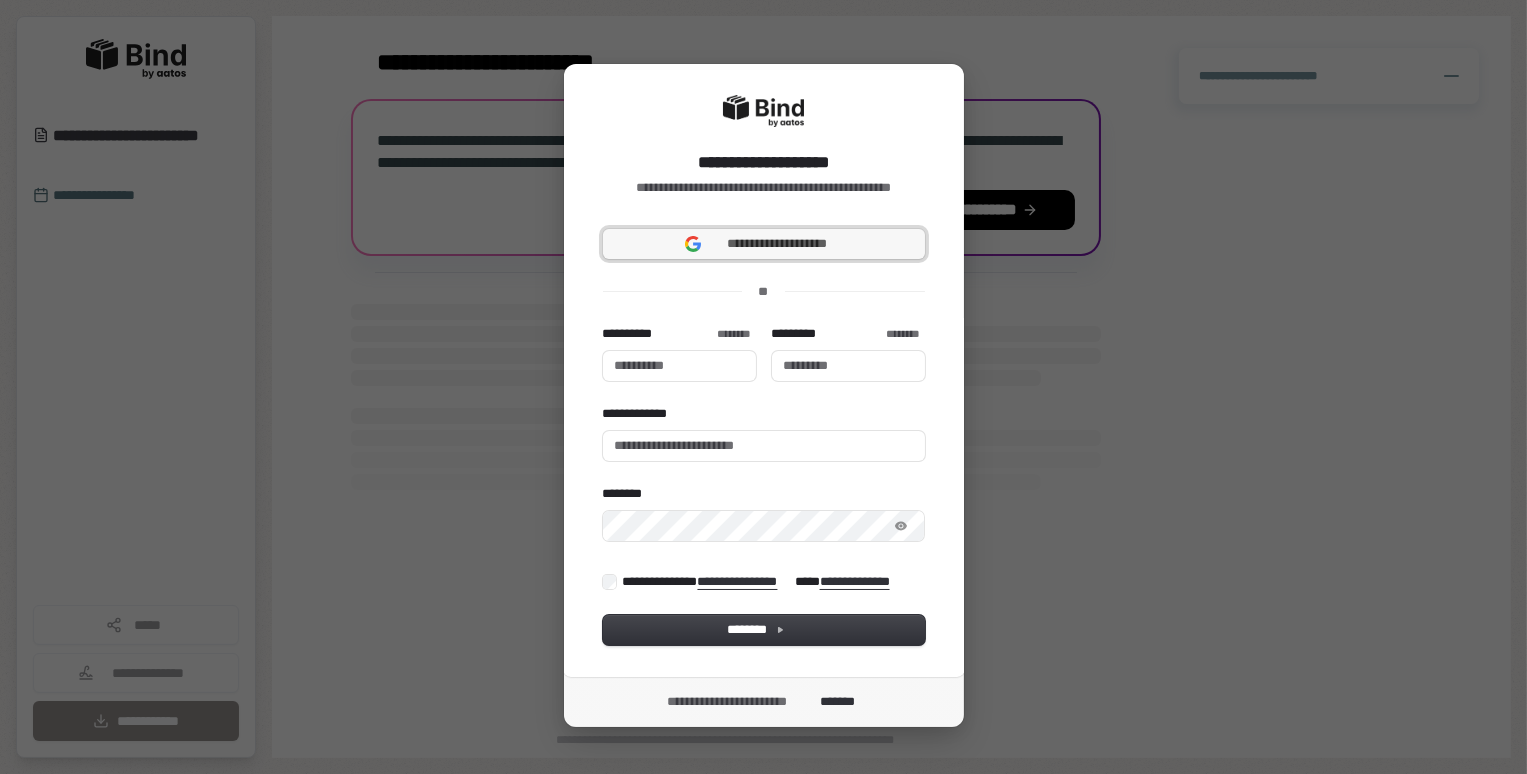 click on "**********" at bounding box center (777, 244) 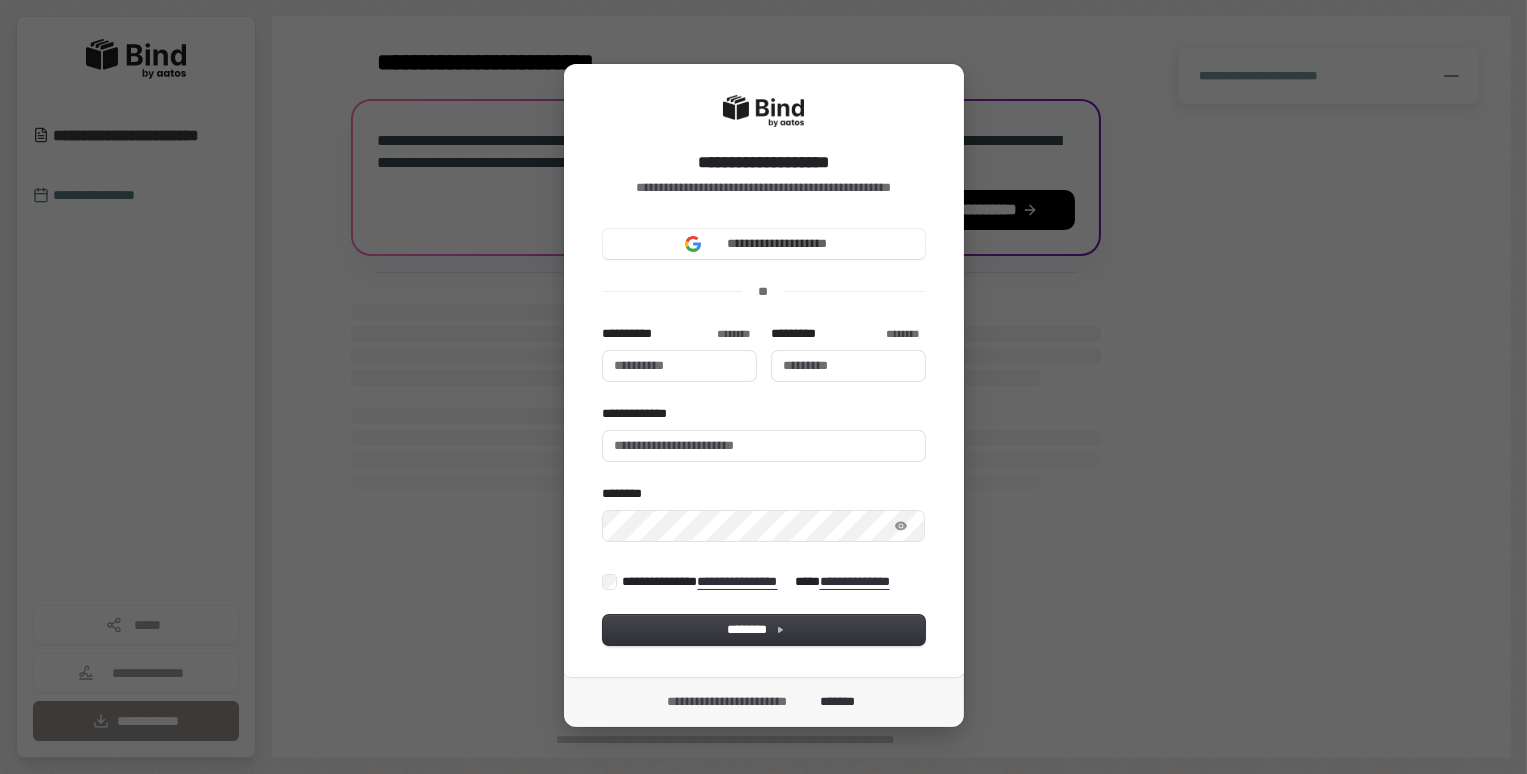 type 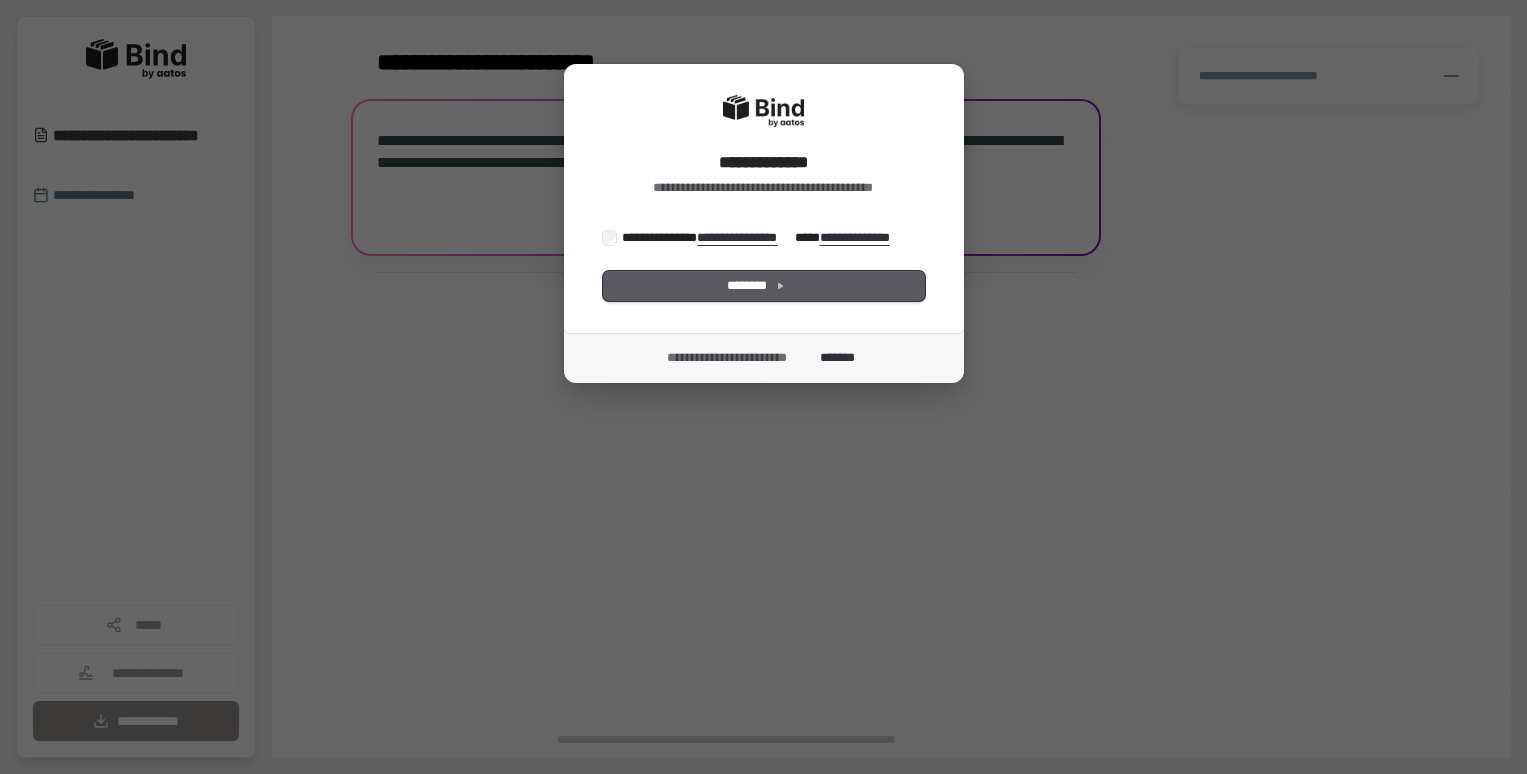 scroll, scrollTop: 0, scrollLeft: 0, axis: both 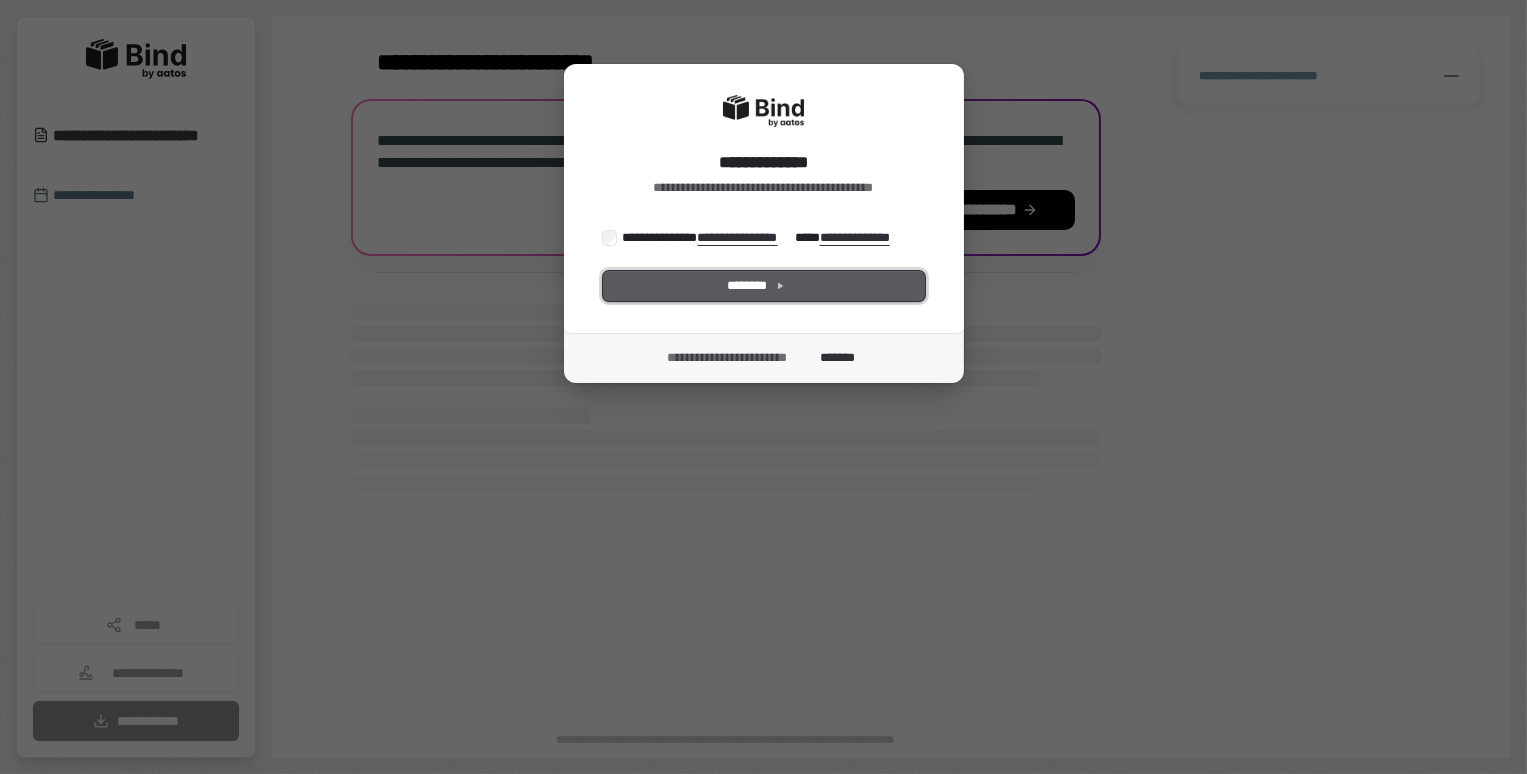 click on "********" at bounding box center [763, 286] 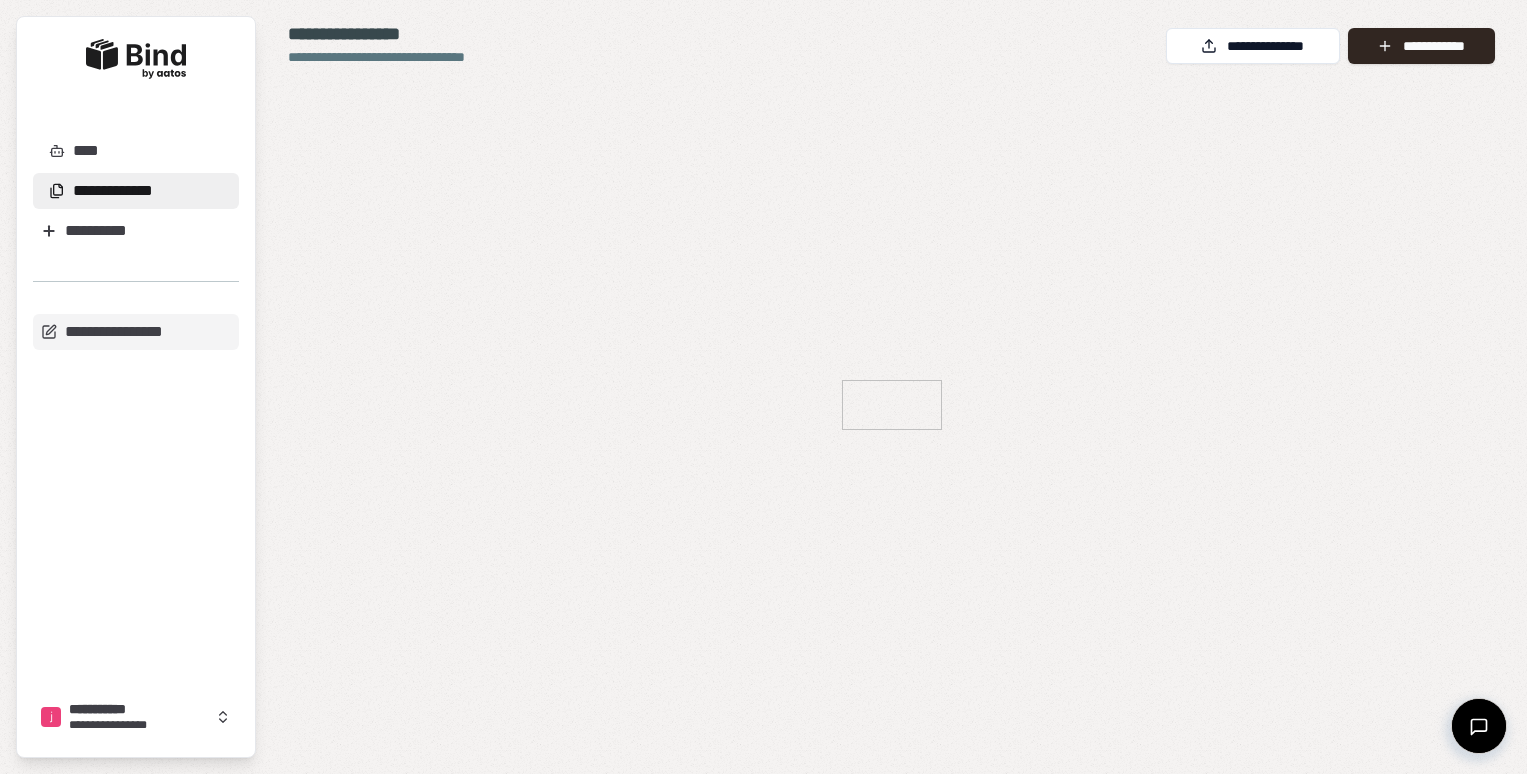 scroll, scrollTop: 0, scrollLeft: 0, axis: both 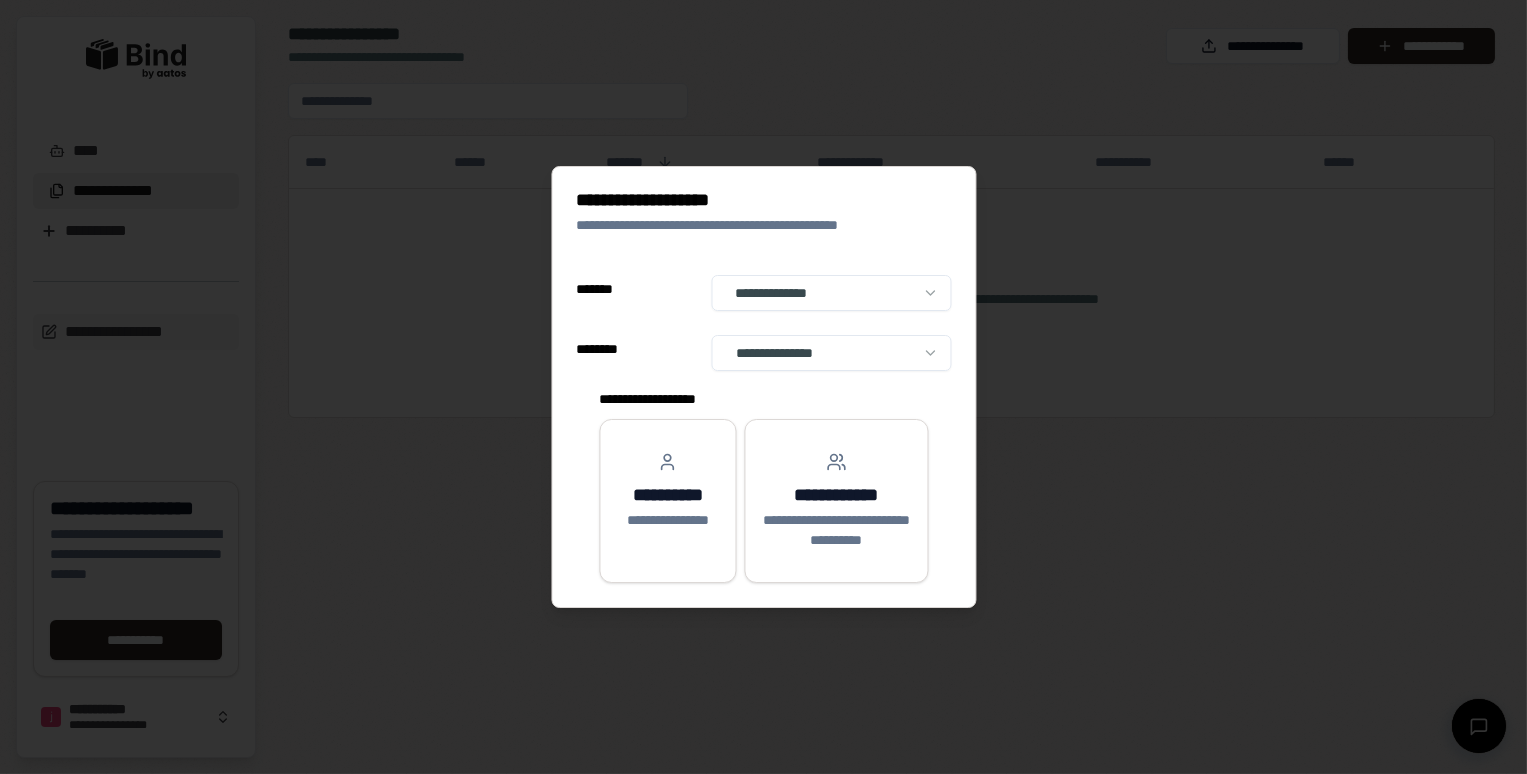 select on "**" 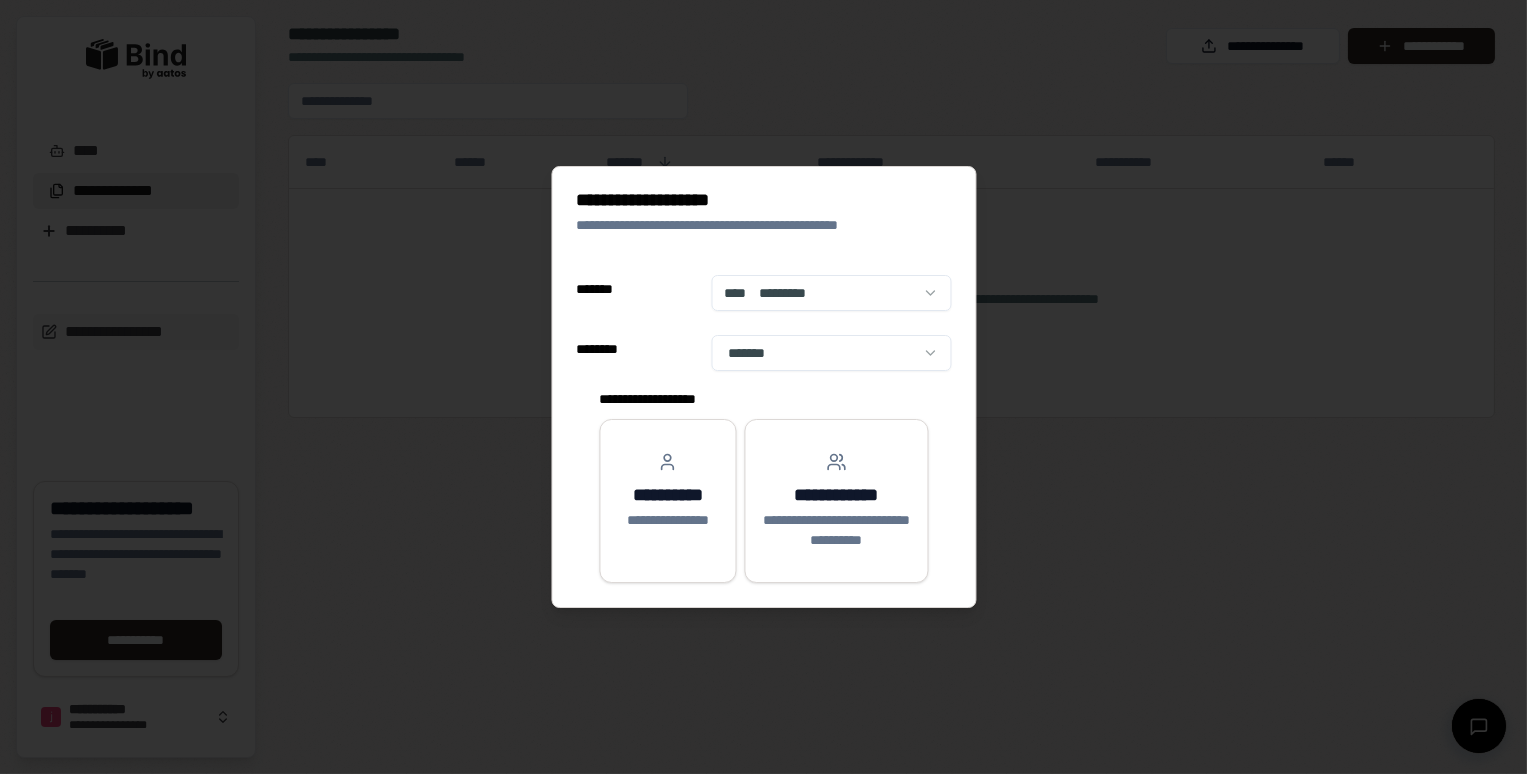 click on "**********" at bounding box center (763, 387) 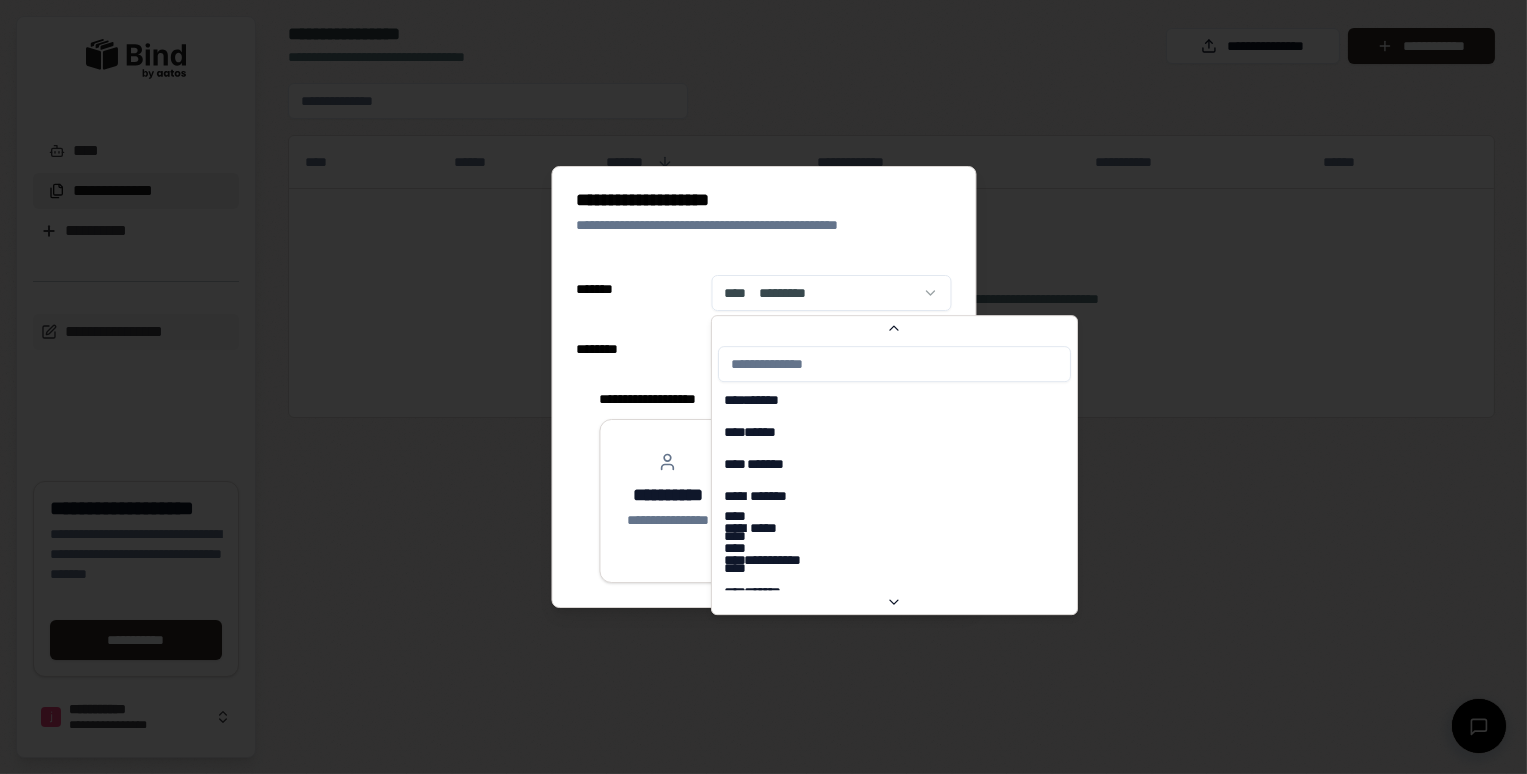scroll, scrollTop: 3055, scrollLeft: 0, axis: vertical 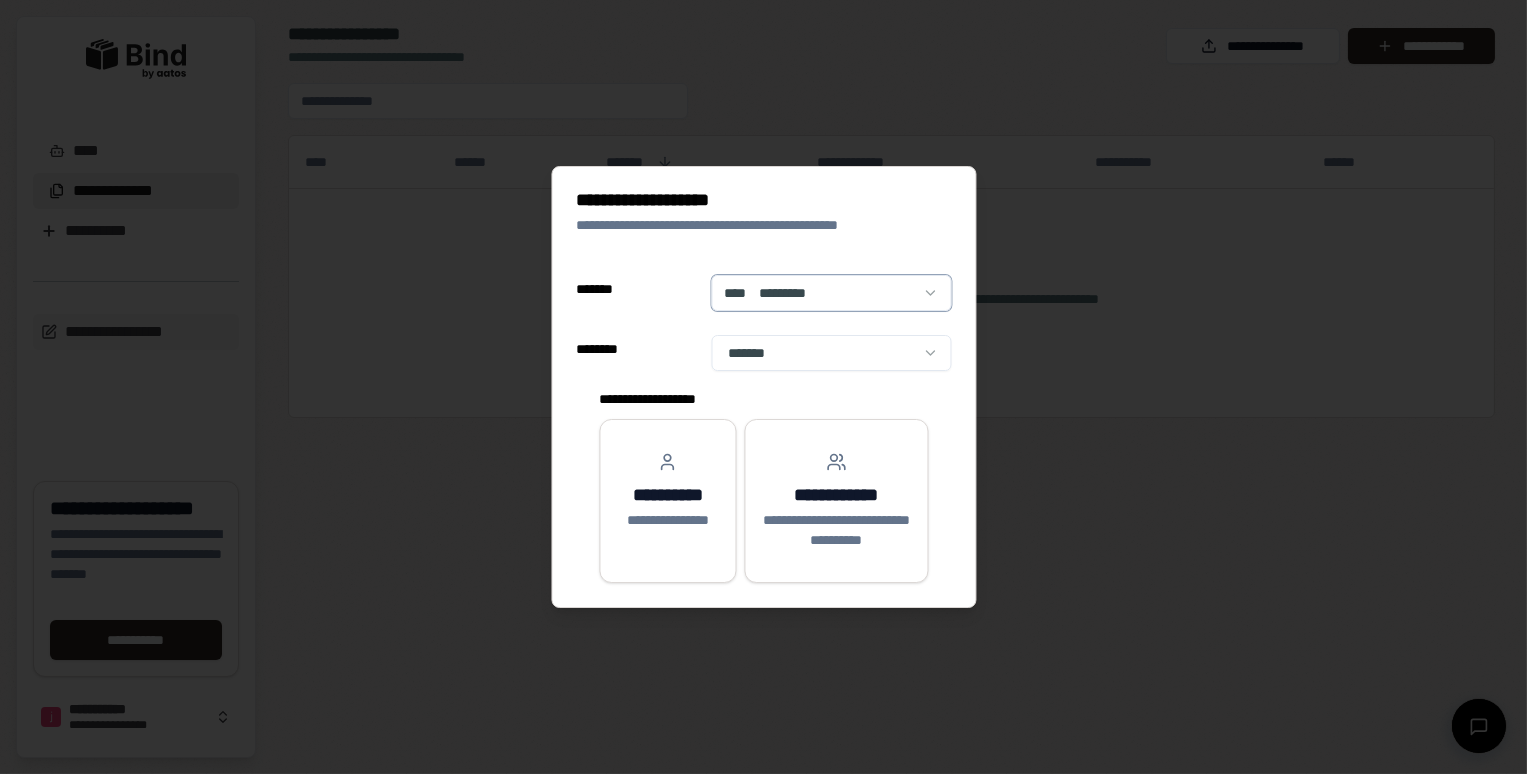 click at bounding box center [763, 387] 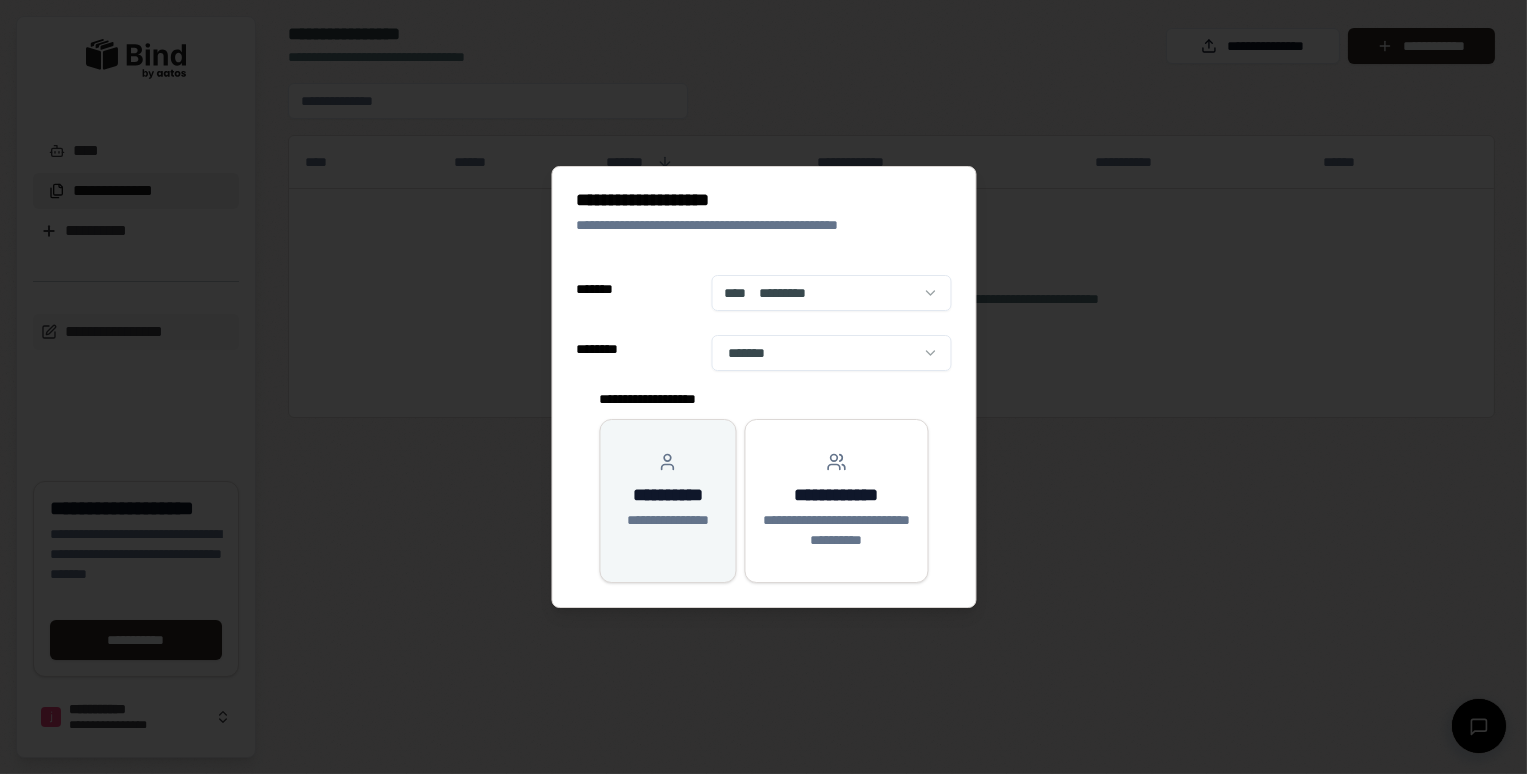 click on "**********" at bounding box center (667, 491) 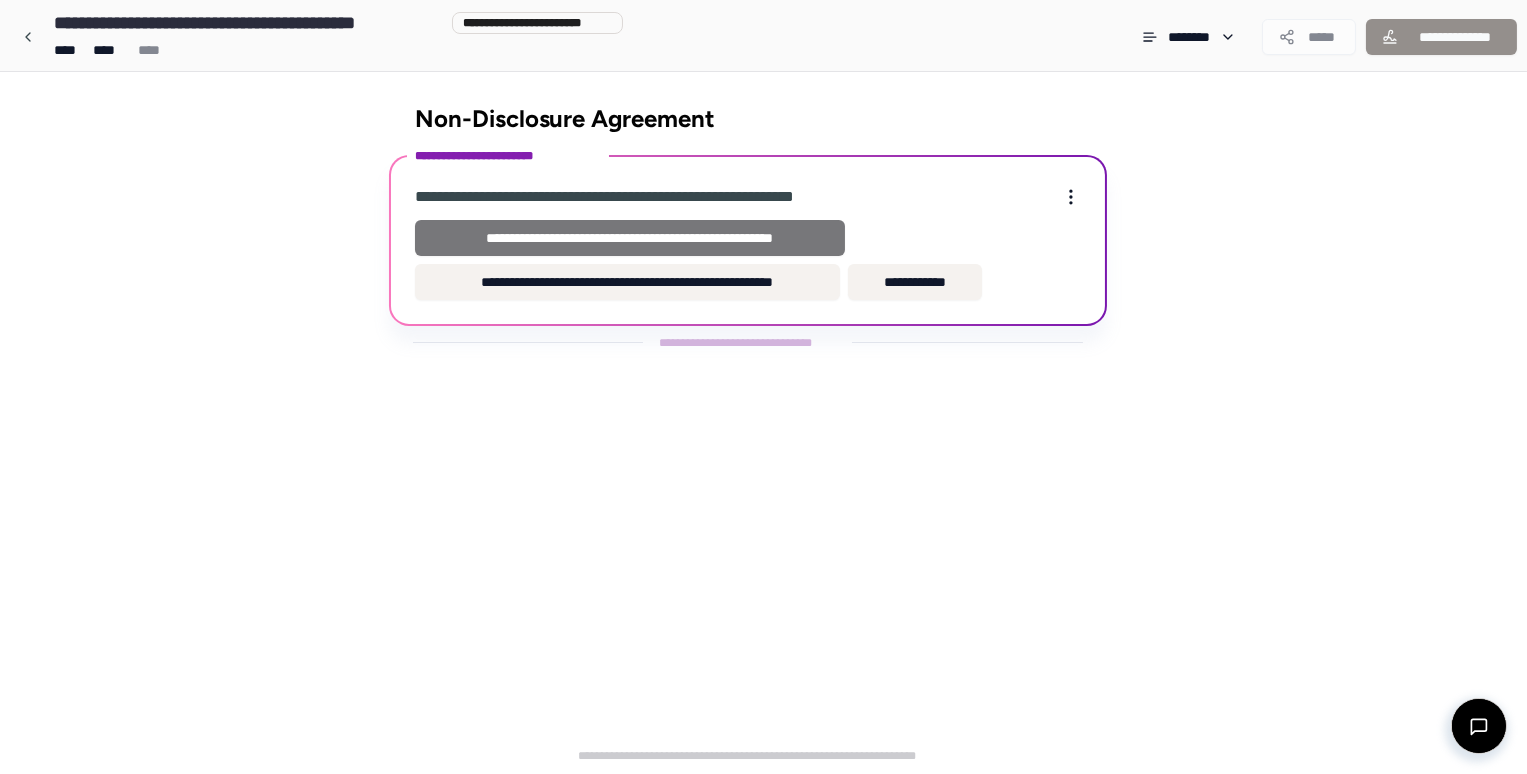 click on "**********" at bounding box center [630, 238] 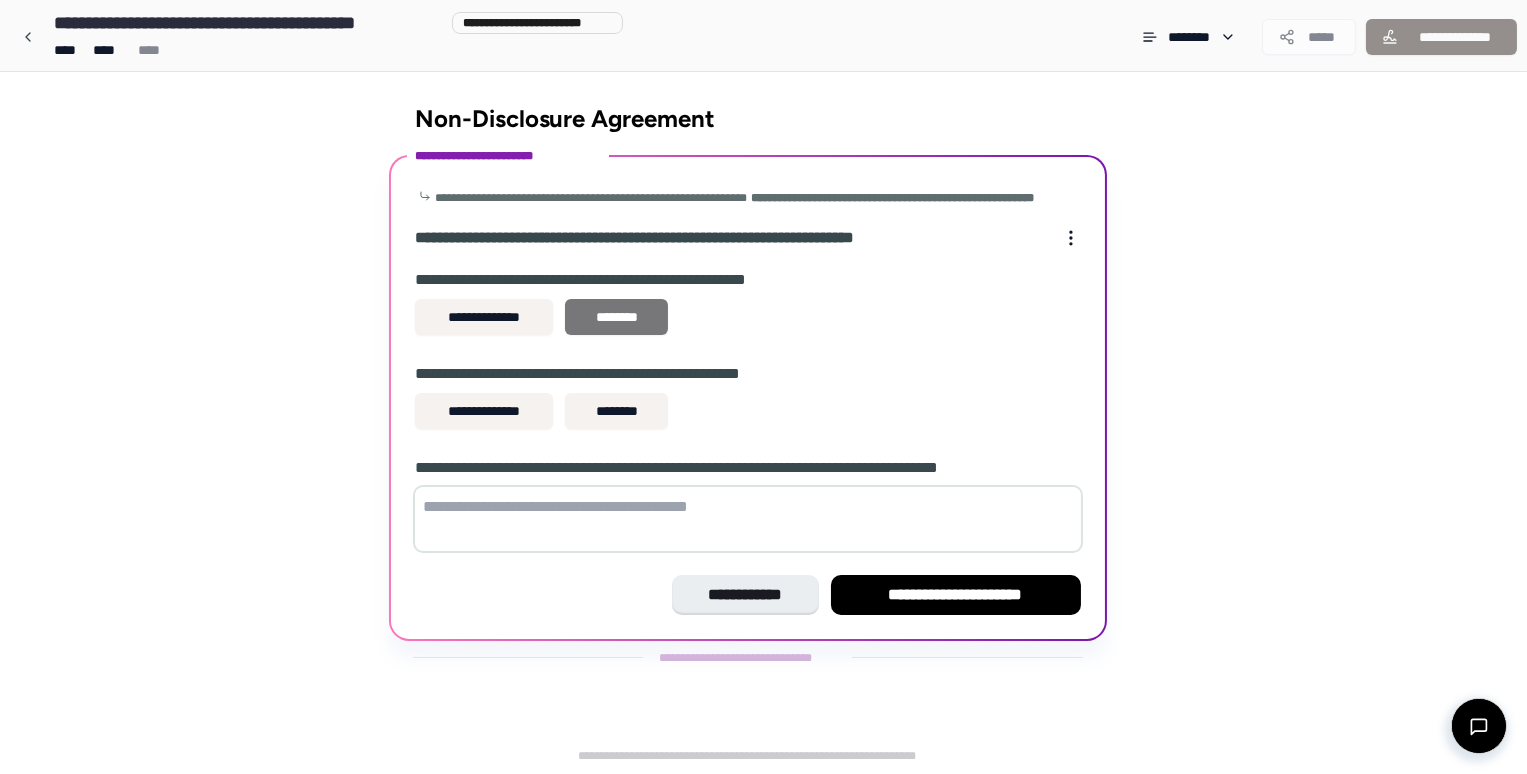 click on "********" at bounding box center (616, 317) 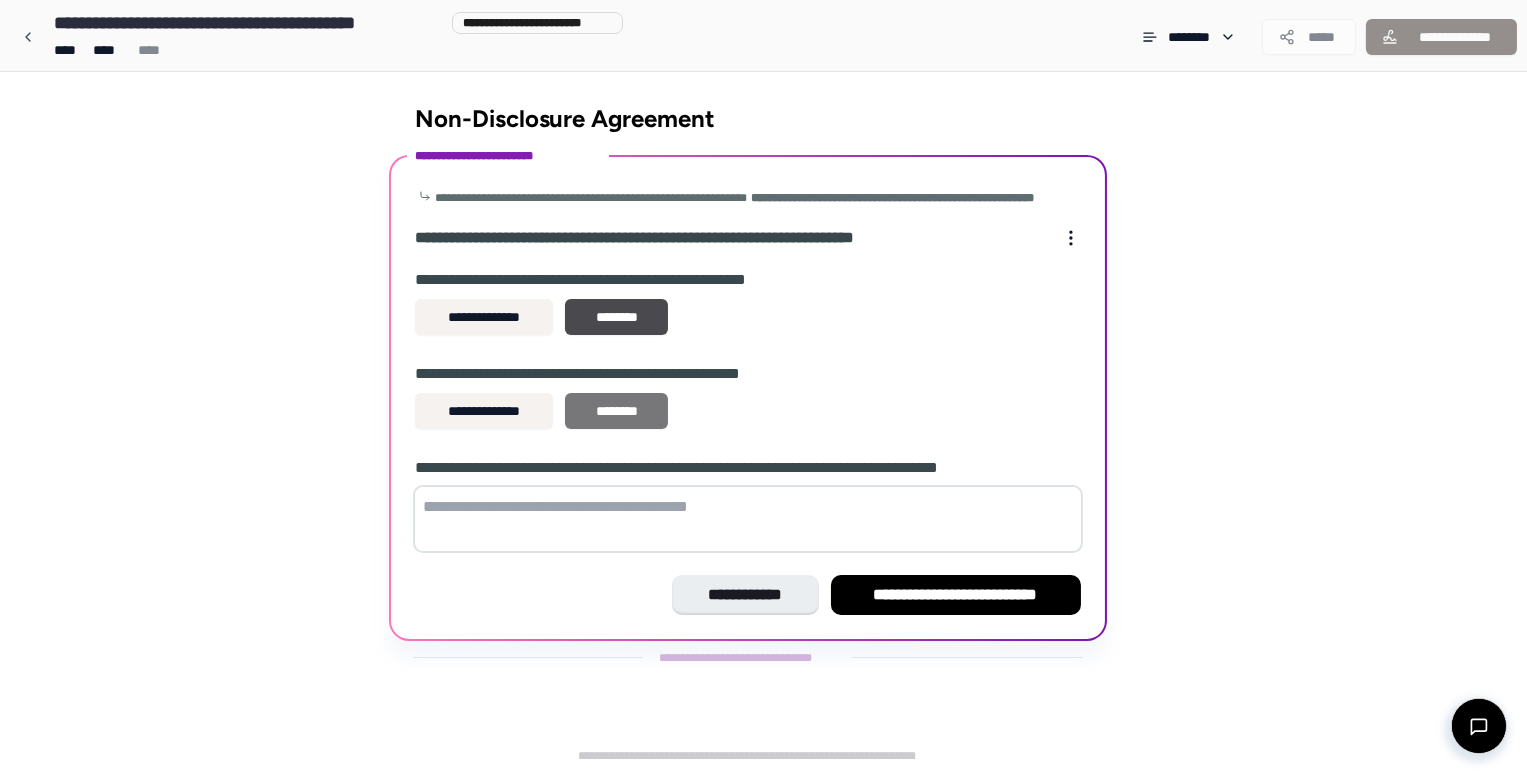 click on "********" at bounding box center [616, 411] 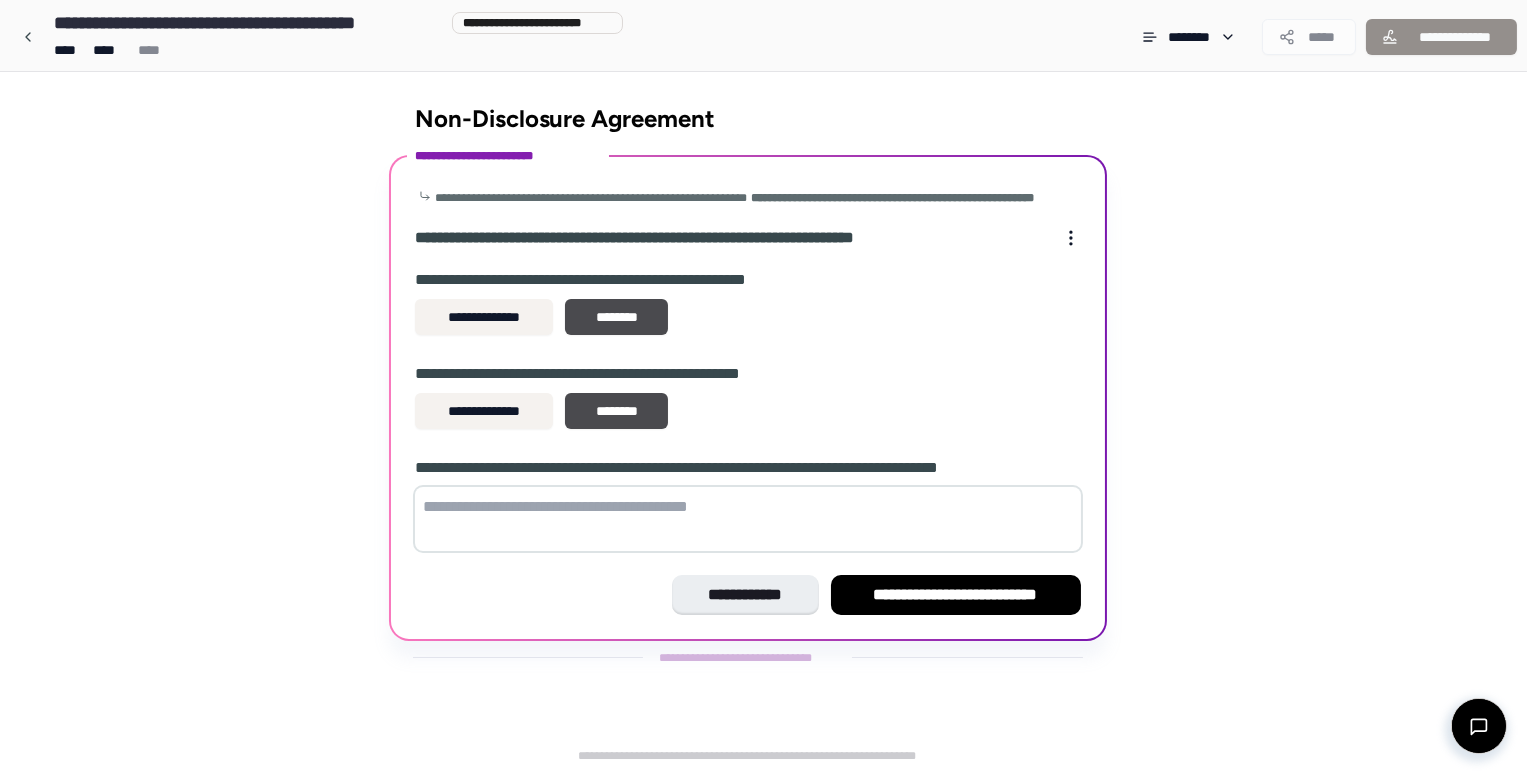 click at bounding box center (748, 519) 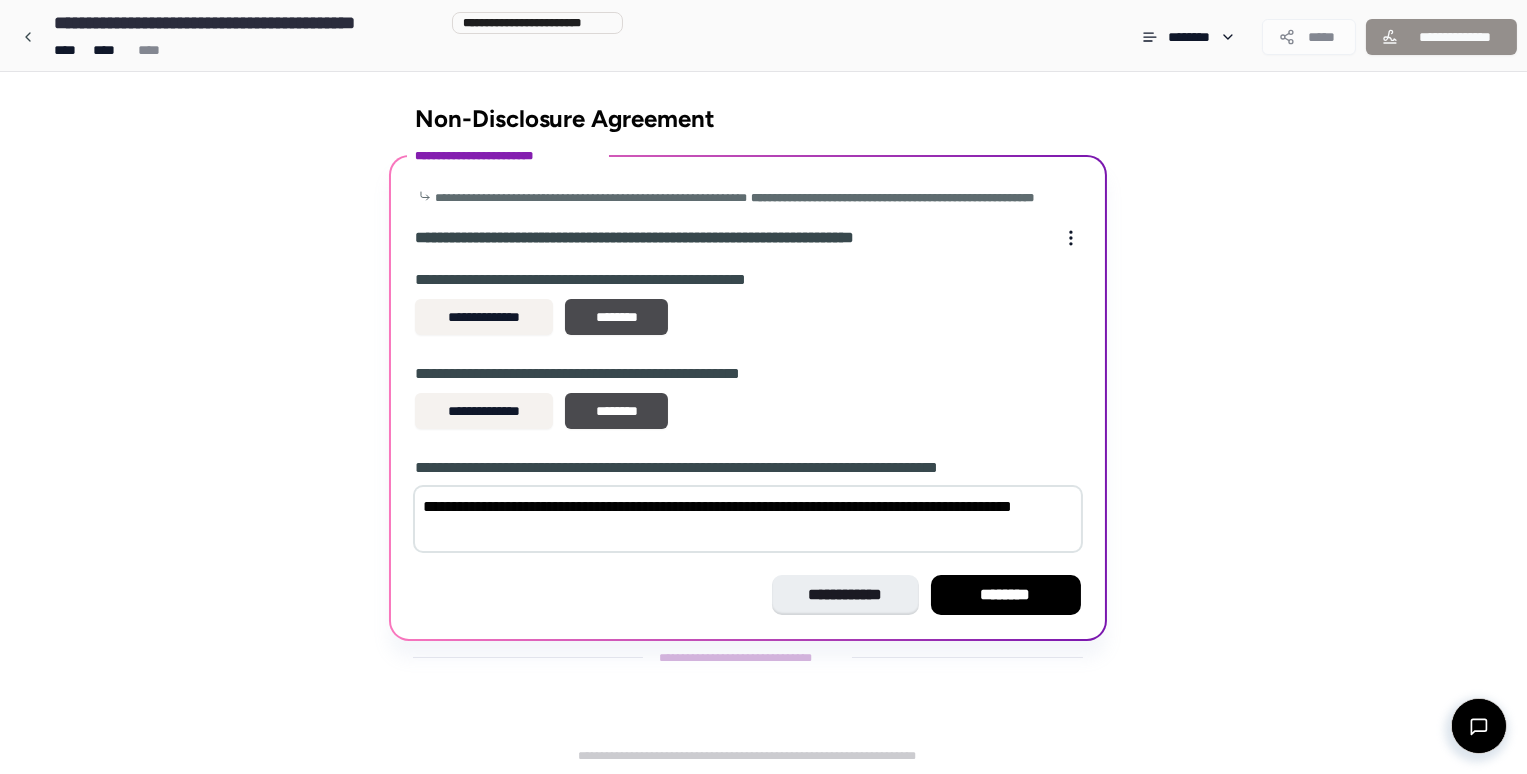 click on "**********" at bounding box center [748, 519] 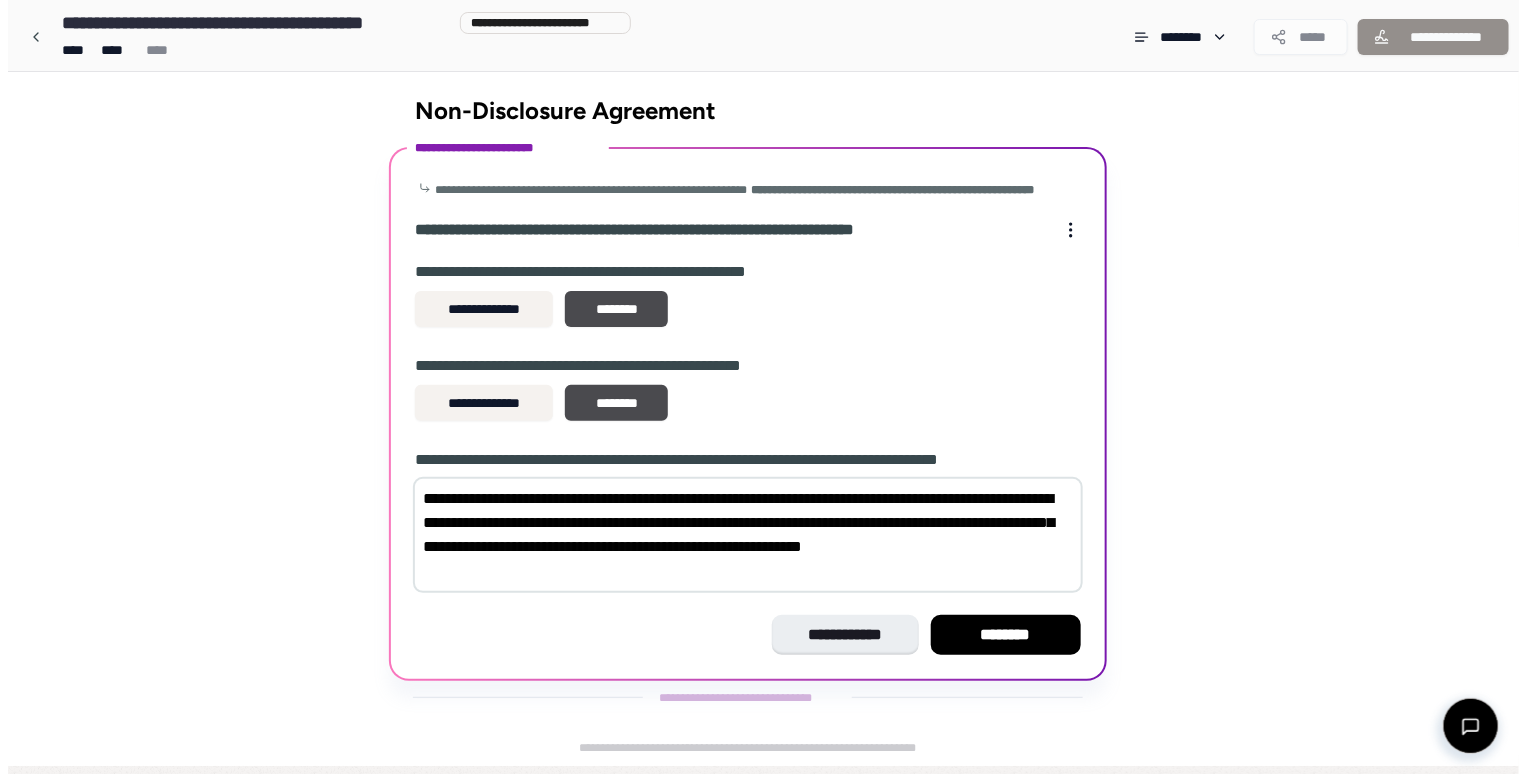 scroll, scrollTop: 0, scrollLeft: 0, axis: both 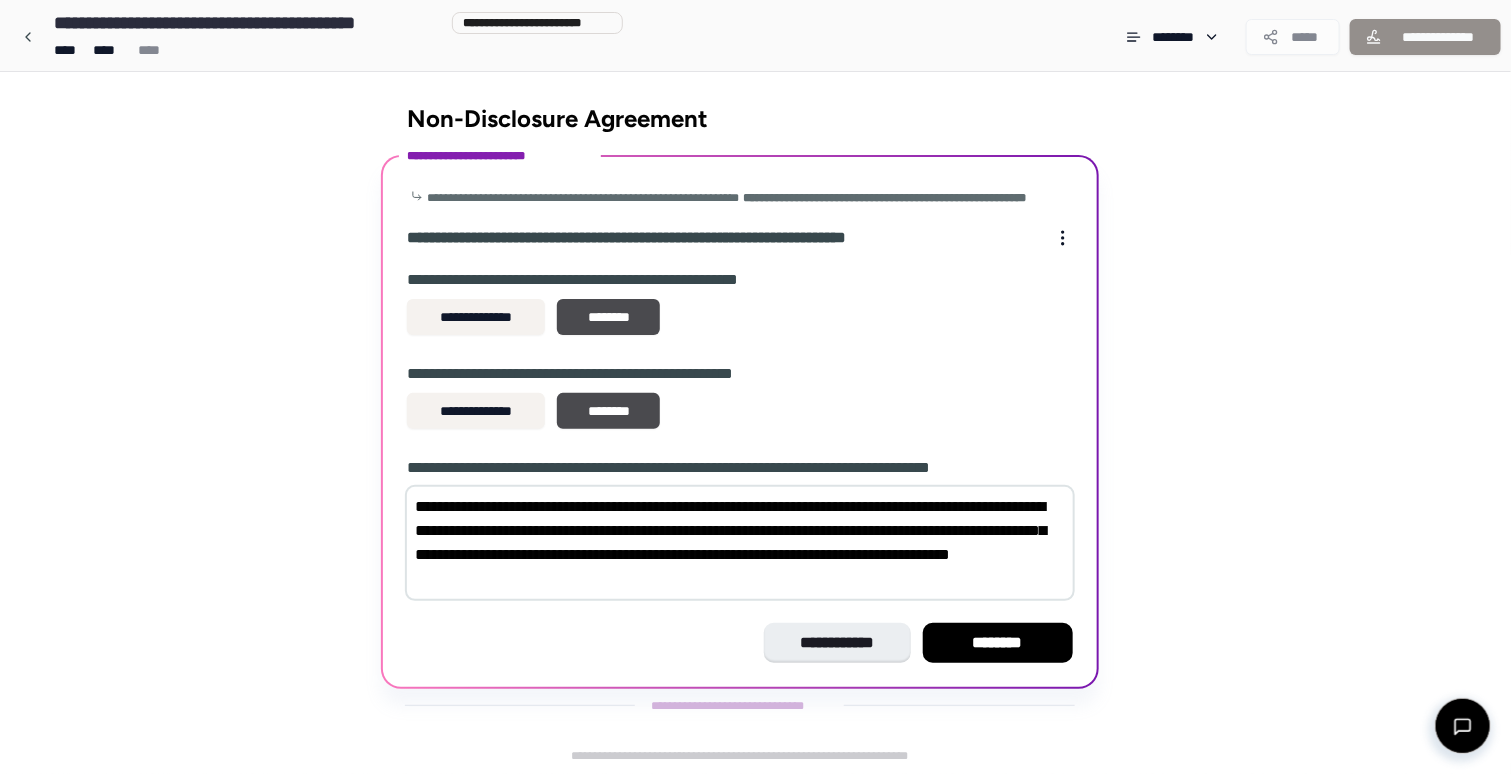 click on "**********" at bounding box center (740, 543) 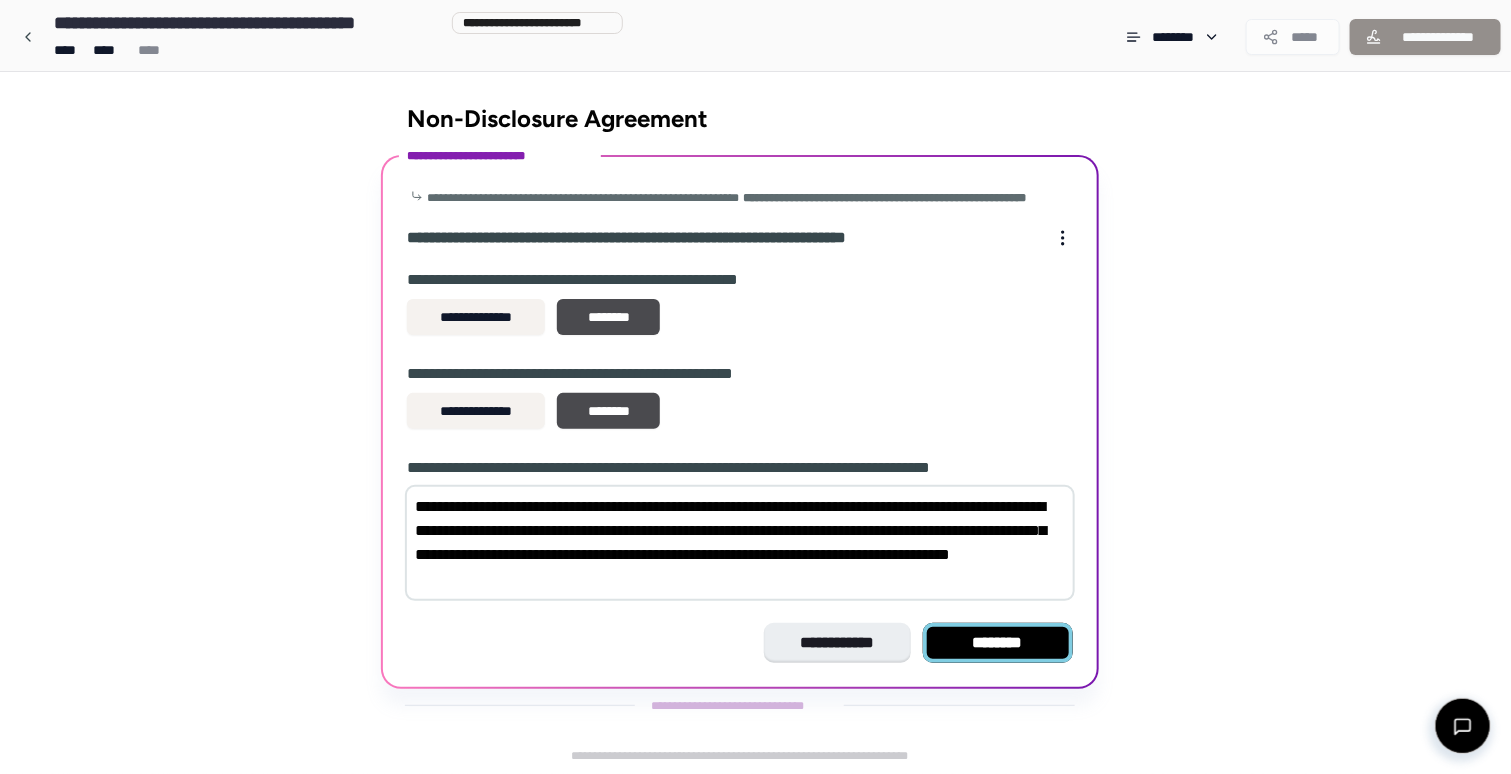 type on "**********" 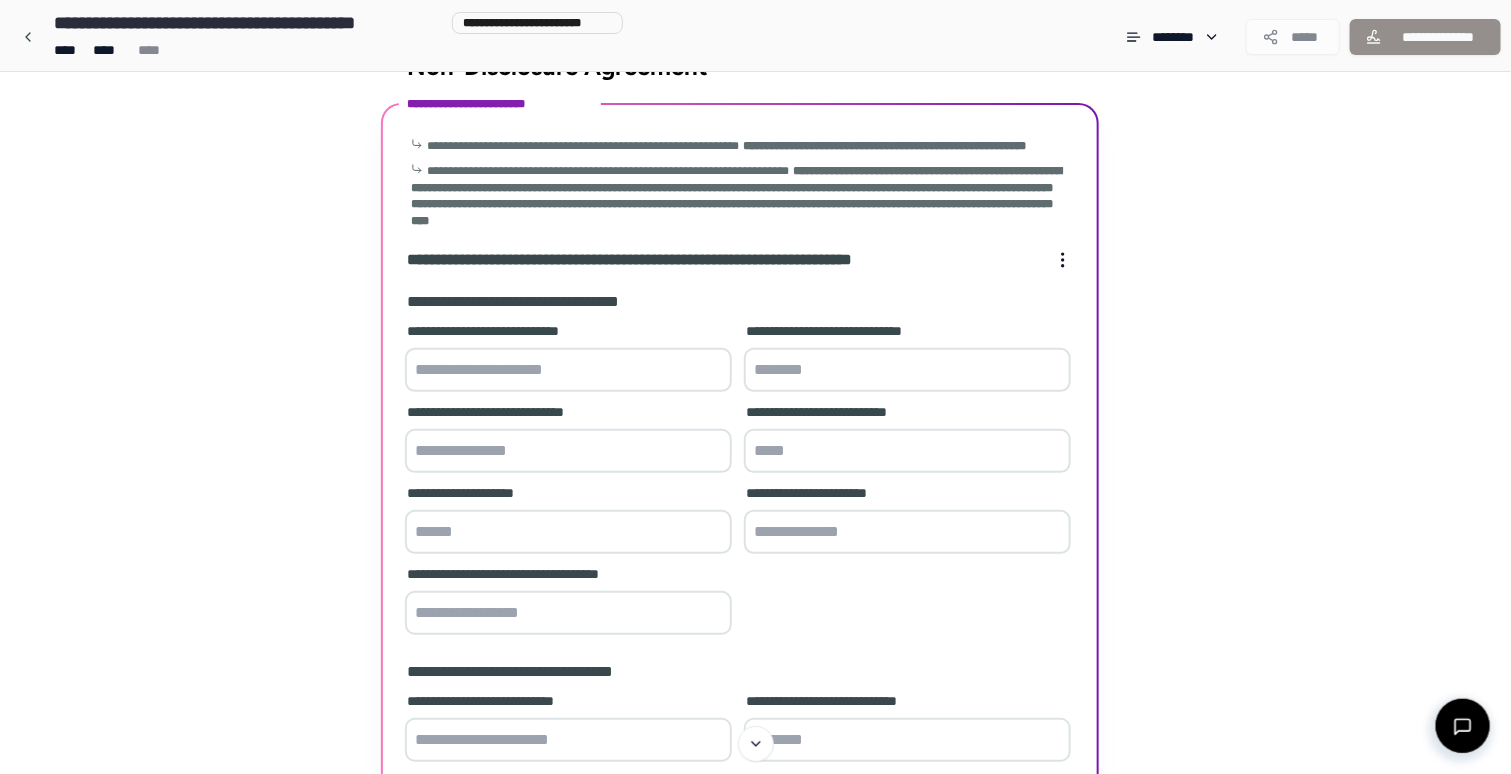 scroll, scrollTop: 103, scrollLeft: 0, axis: vertical 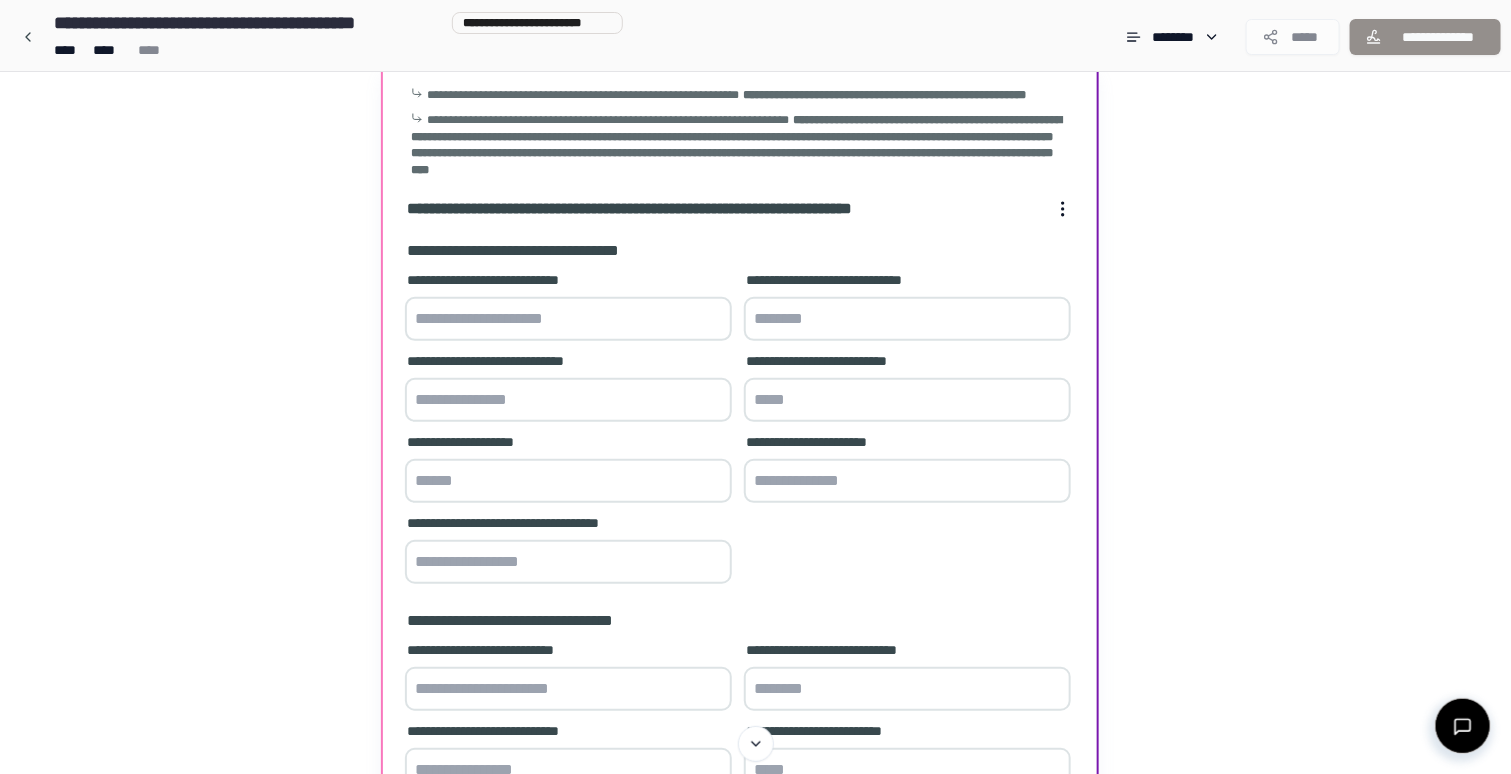 click at bounding box center [568, 319] 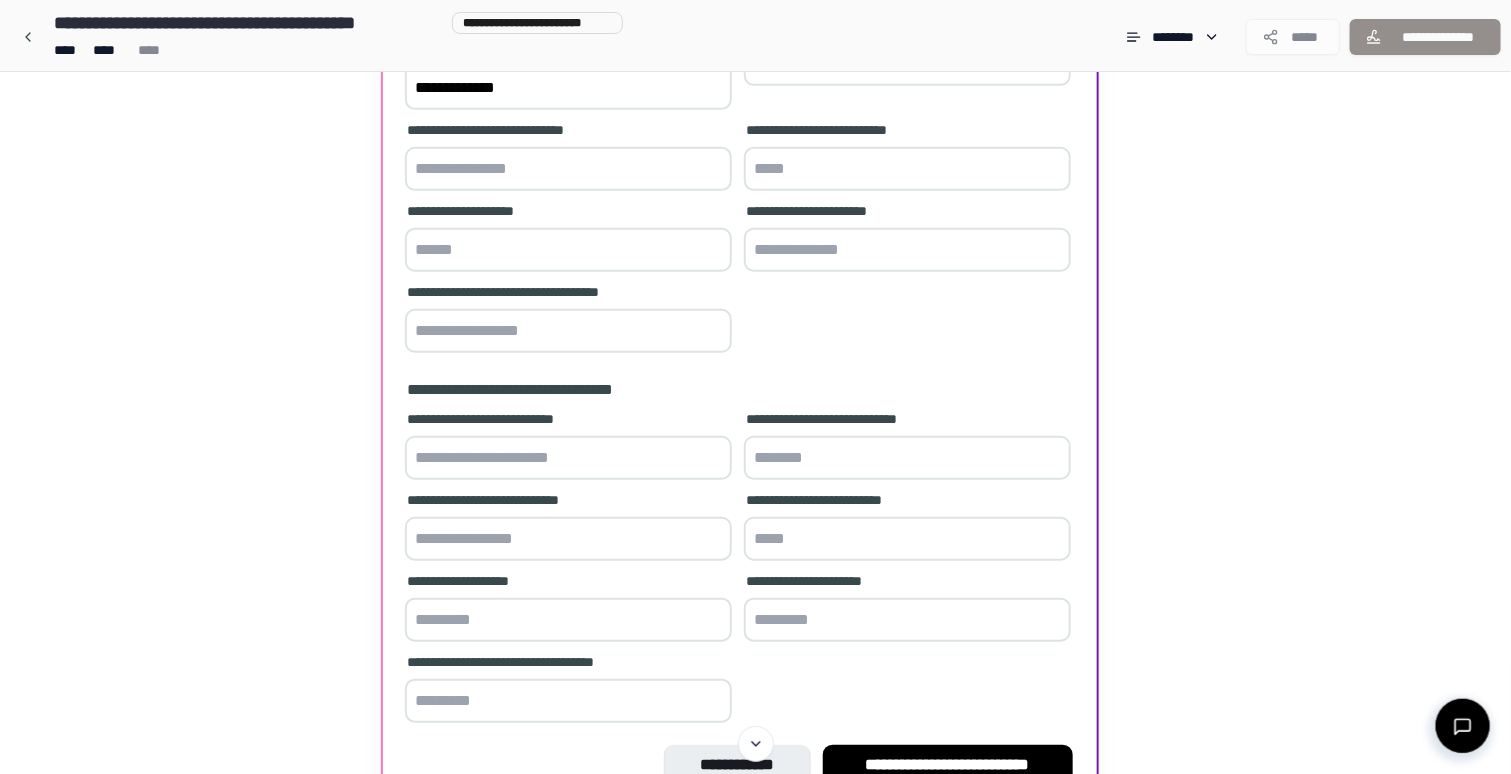 scroll, scrollTop: 413, scrollLeft: 0, axis: vertical 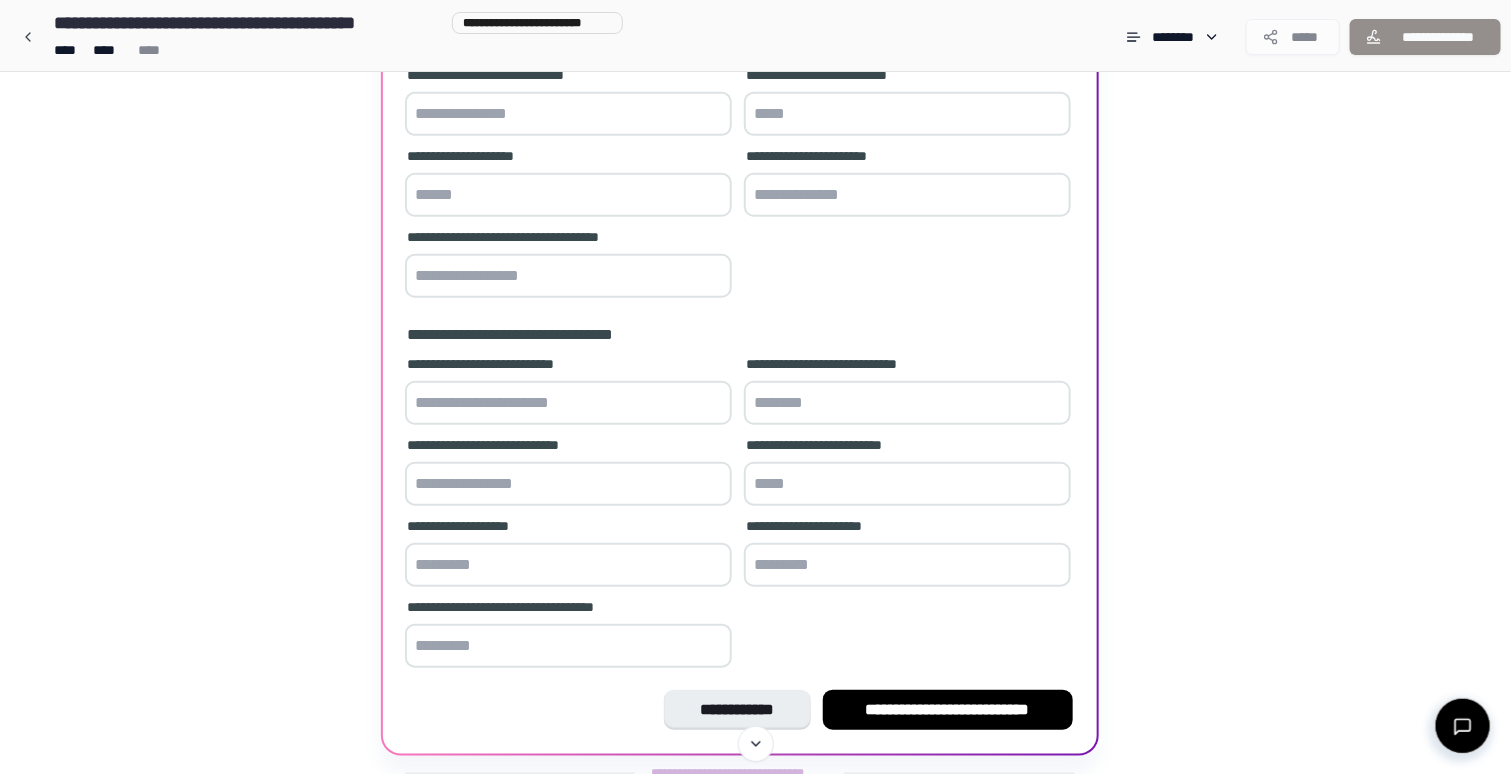type on "**********" 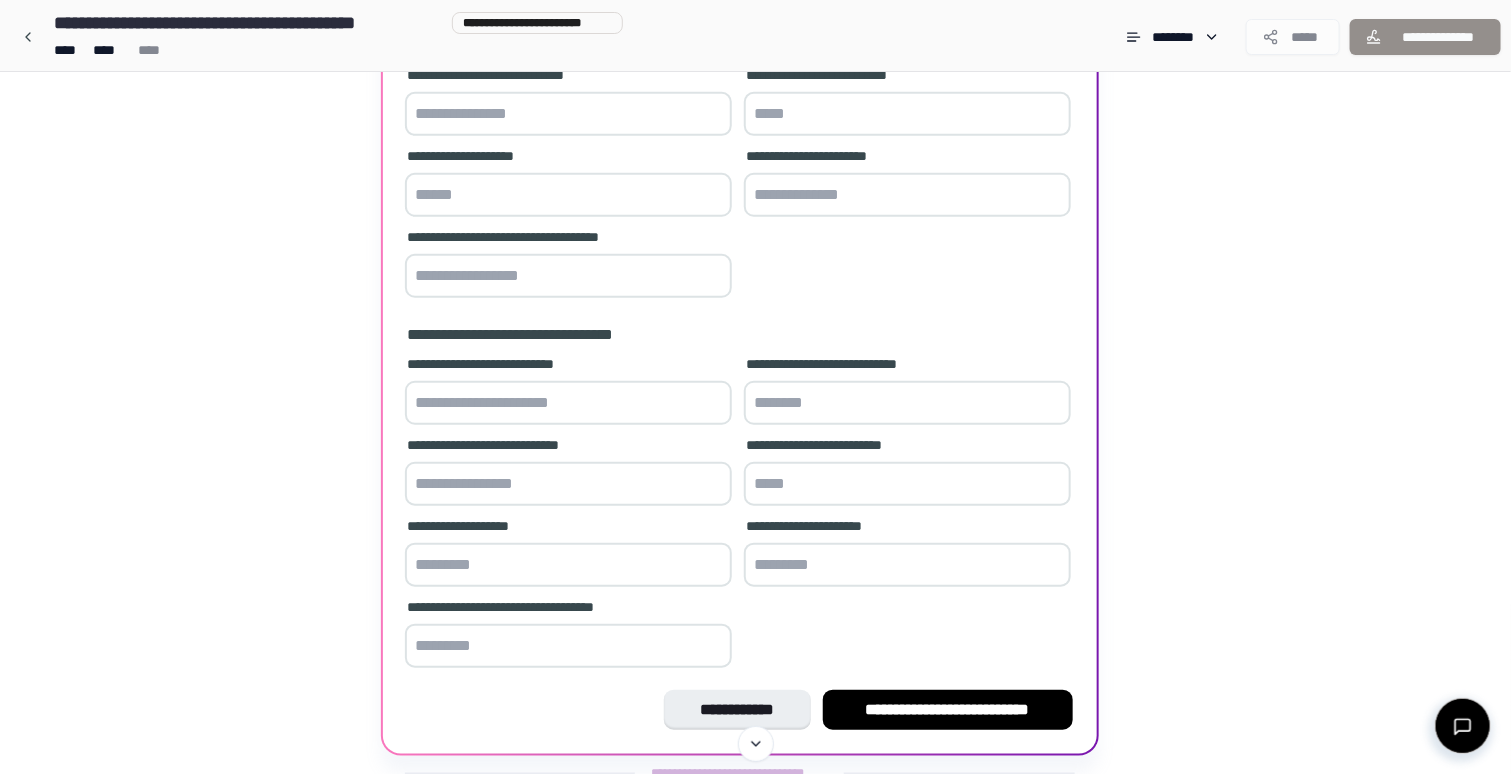 click at bounding box center (568, 403) 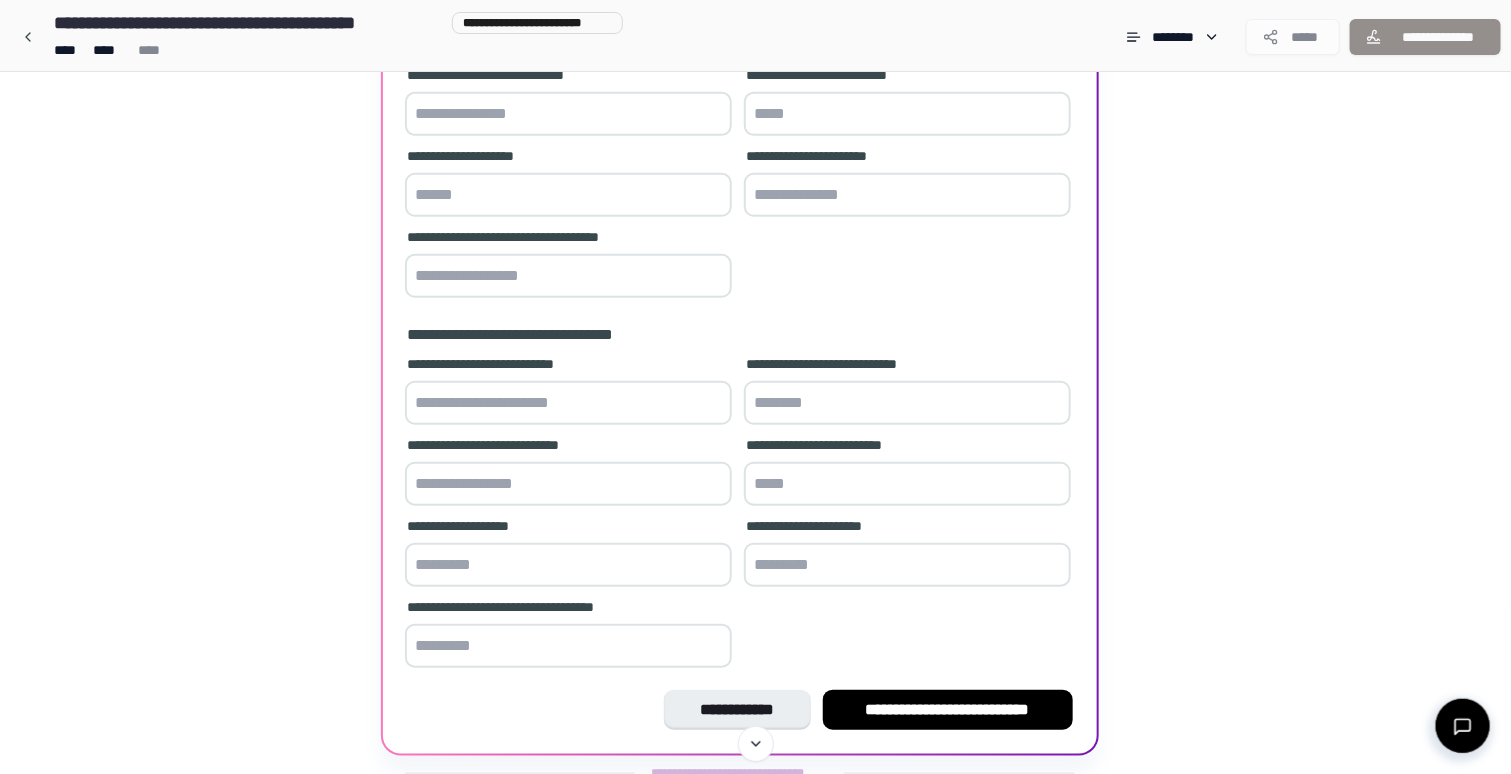 click at bounding box center (568, 403) 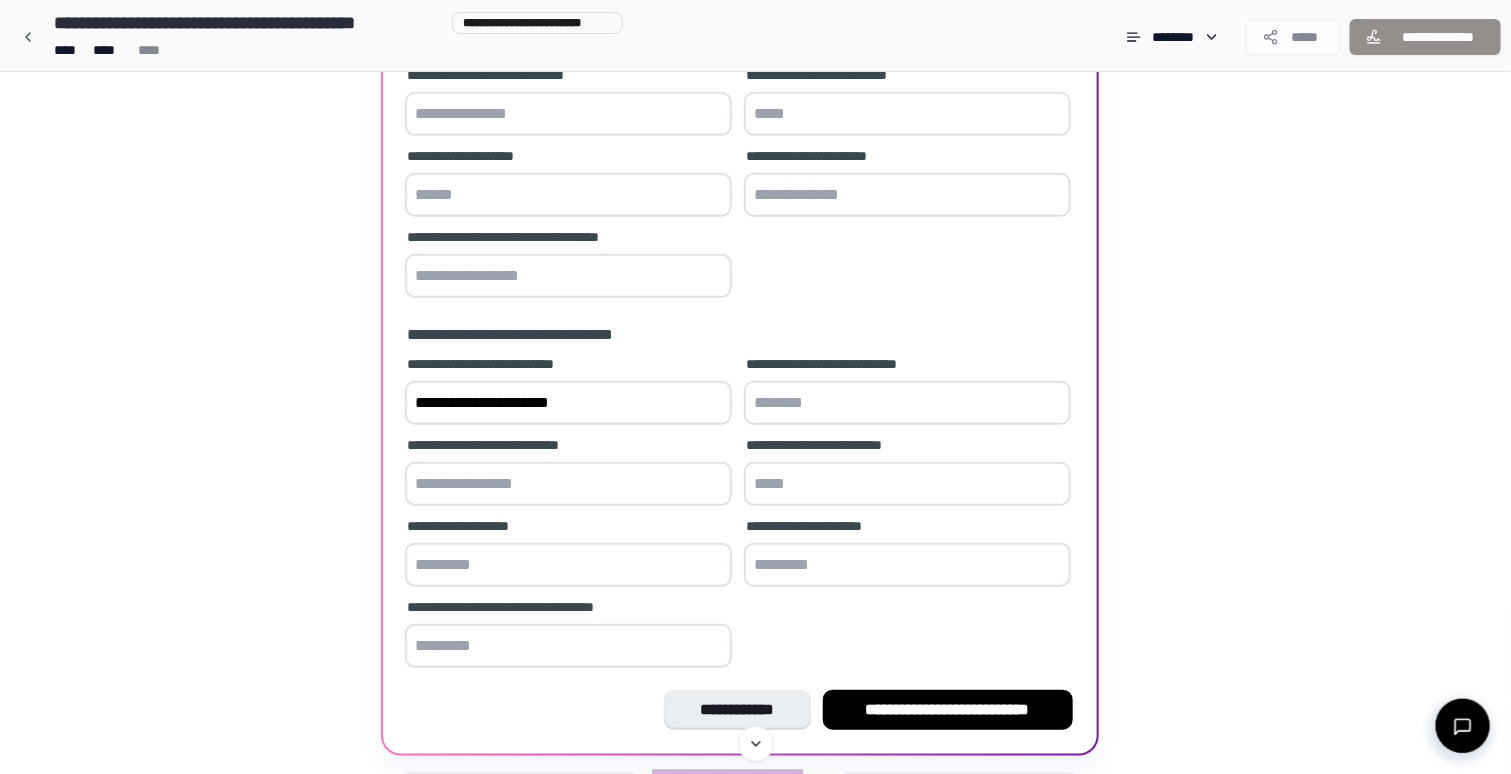 drag, startPoint x: 618, startPoint y: 414, endPoint x: 380, endPoint y: 415, distance: 238.0021 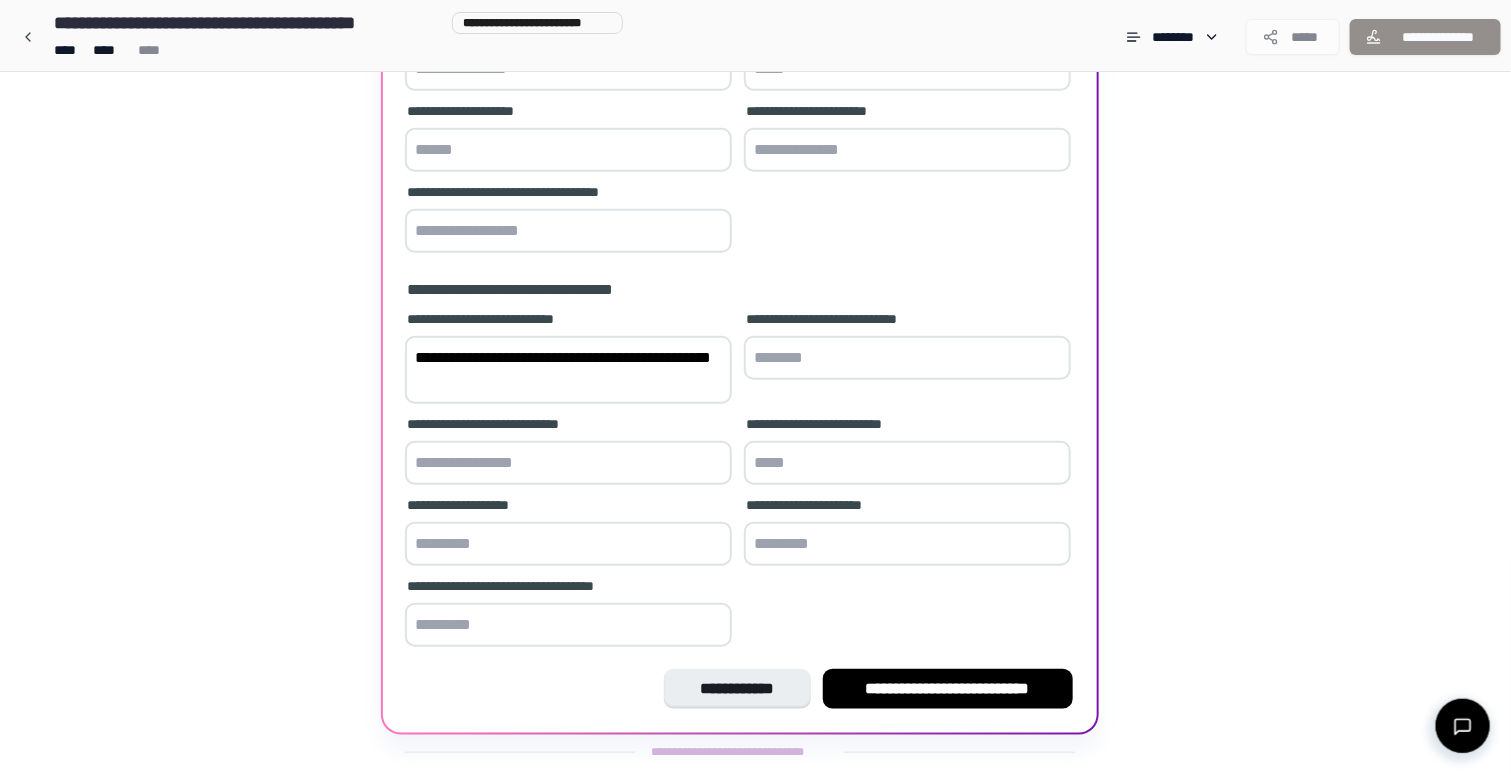 scroll, scrollTop: 513, scrollLeft: 0, axis: vertical 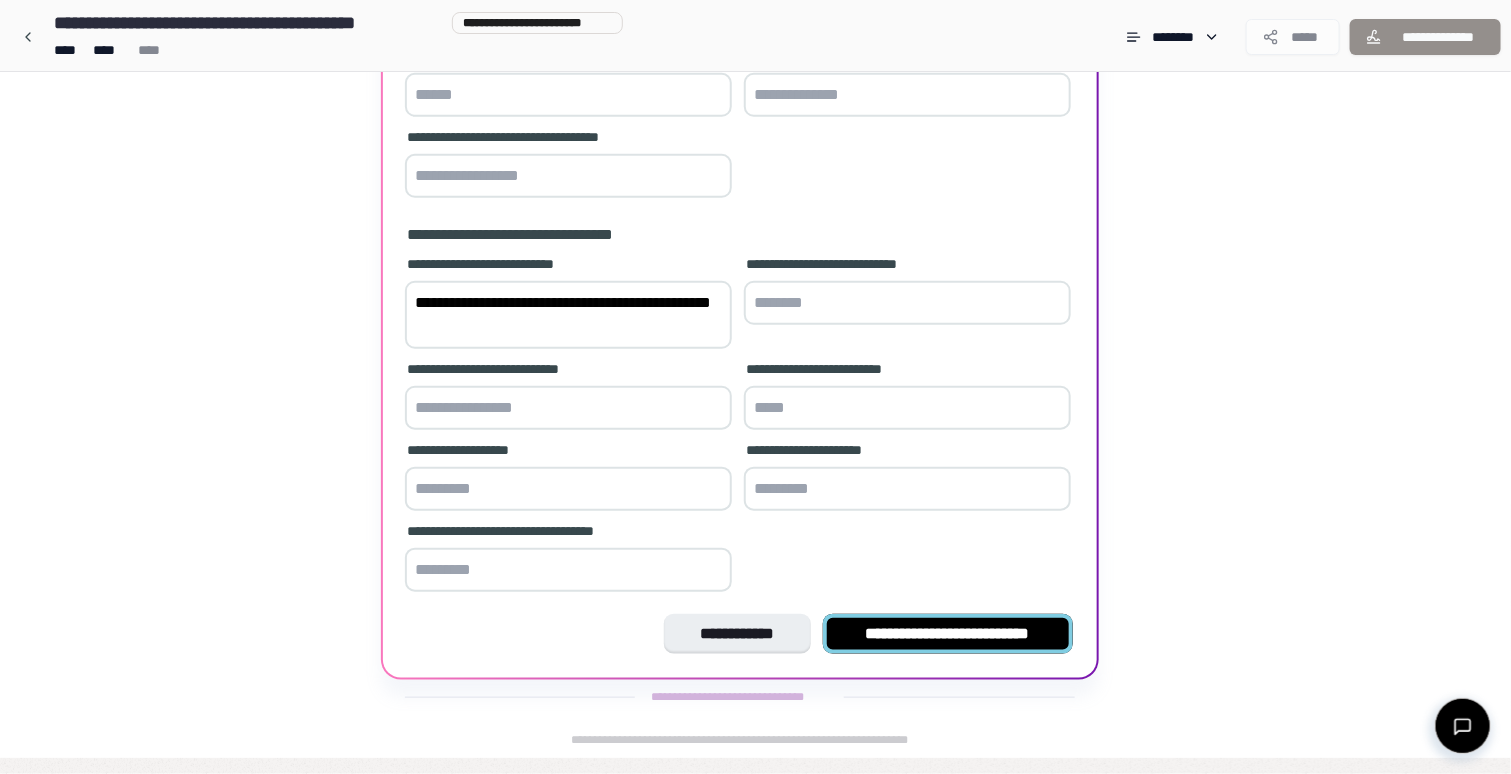 type on "**********" 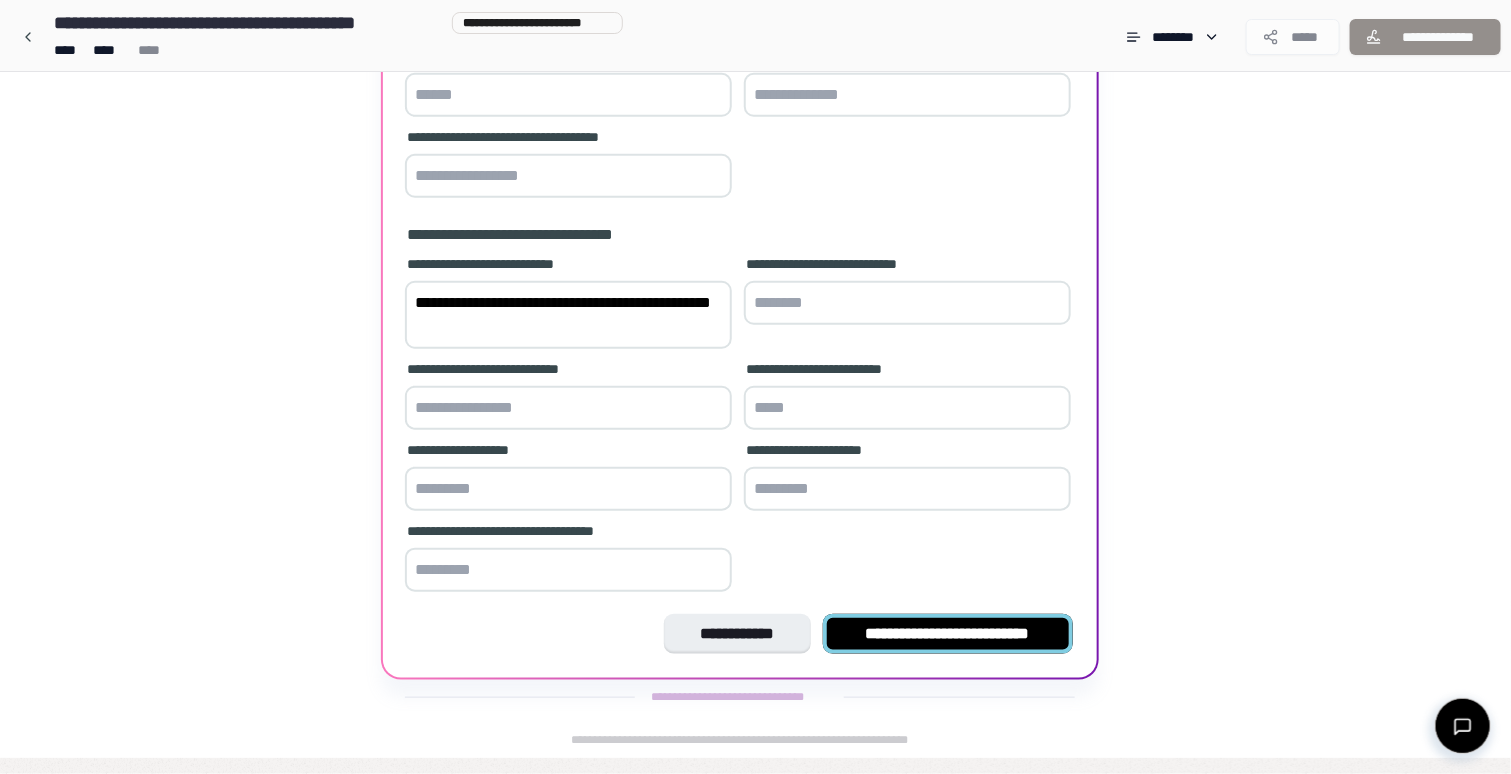 click on "**********" at bounding box center (948, 634) 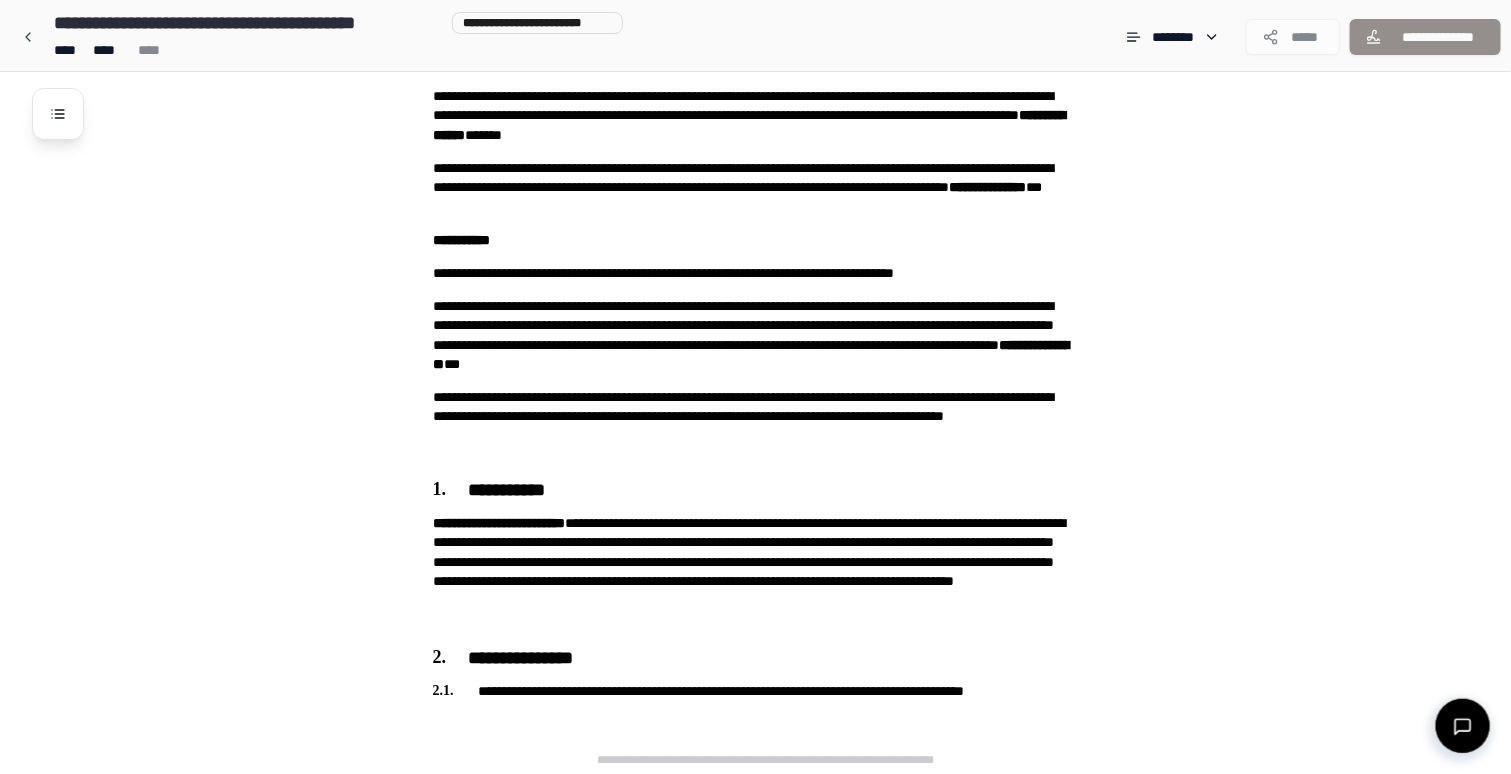 scroll, scrollTop: 117, scrollLeft: 0, axis: vertical 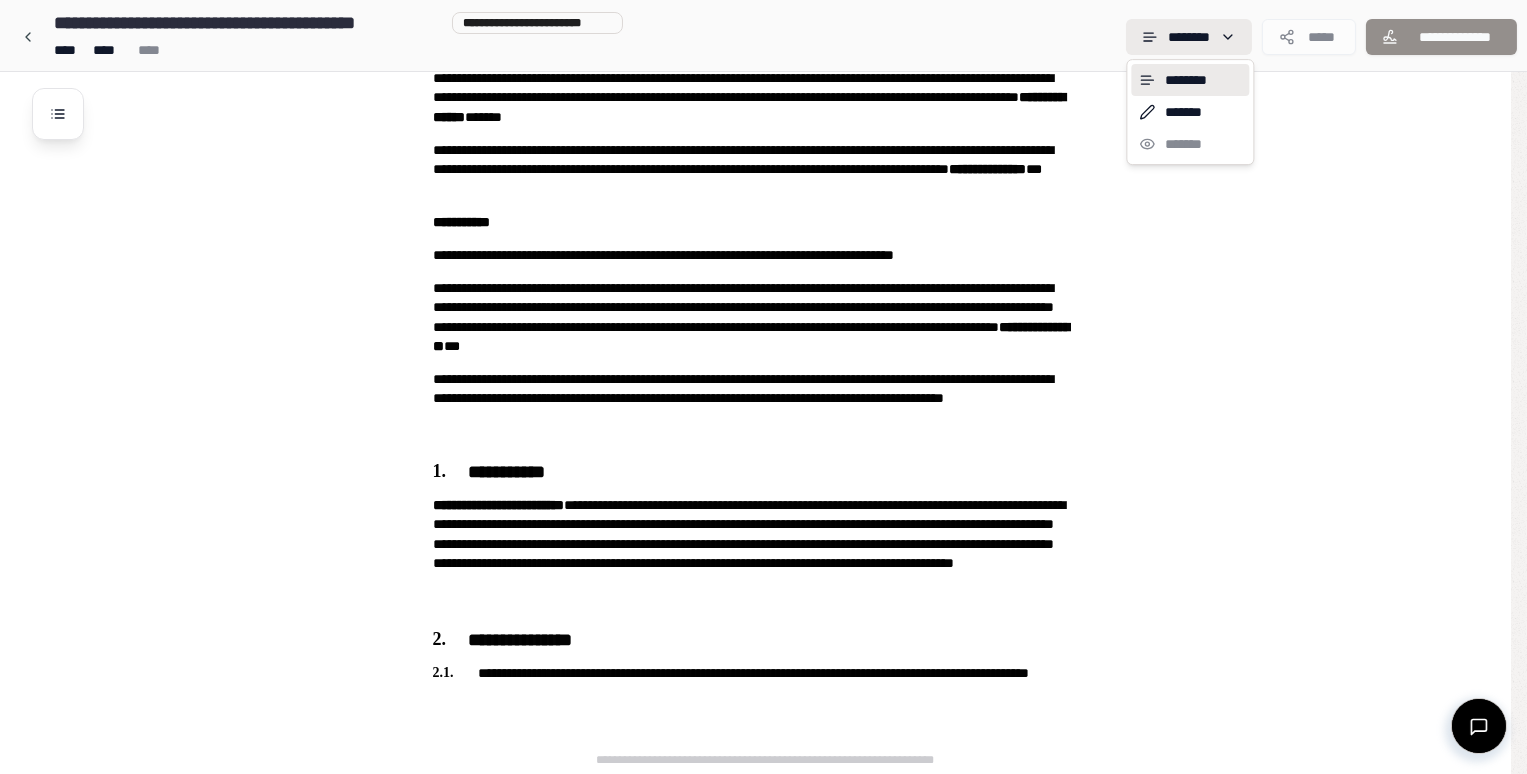 click on "**********" at bounding box center [763, 329] 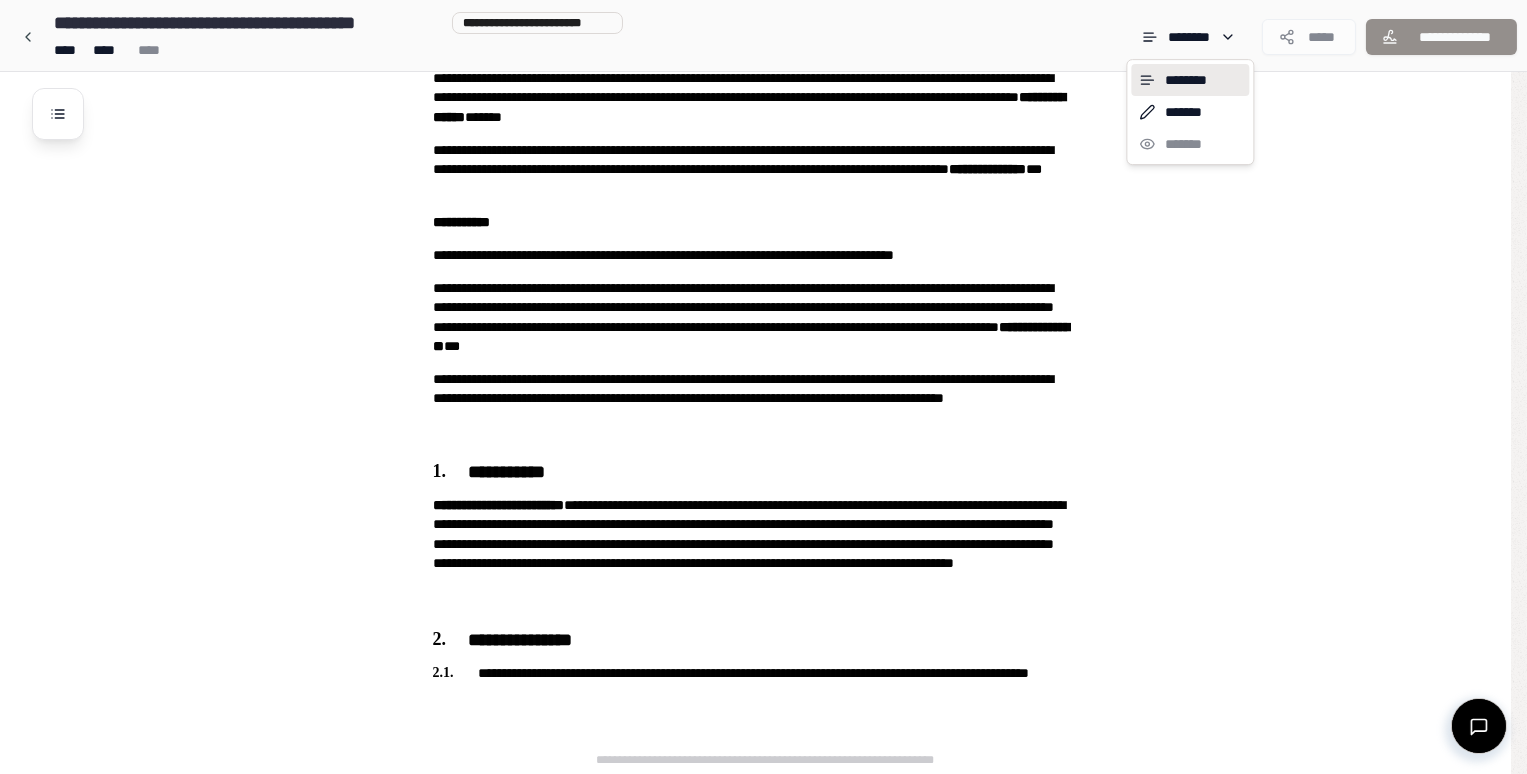 click on "**********" at bounding box center [763, 329] 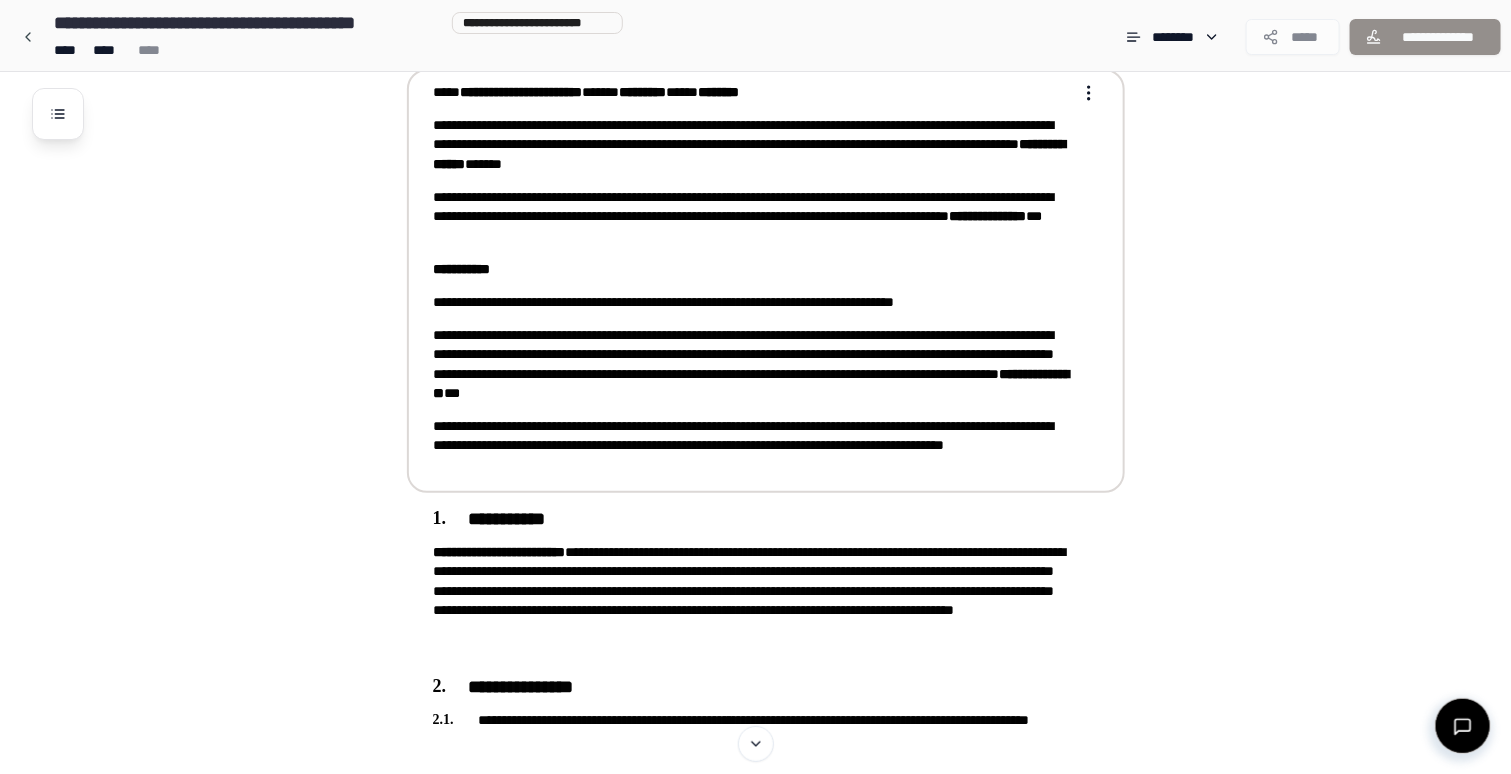 scroll, scrollTop: 0, scrollLeft: 0, axis: both 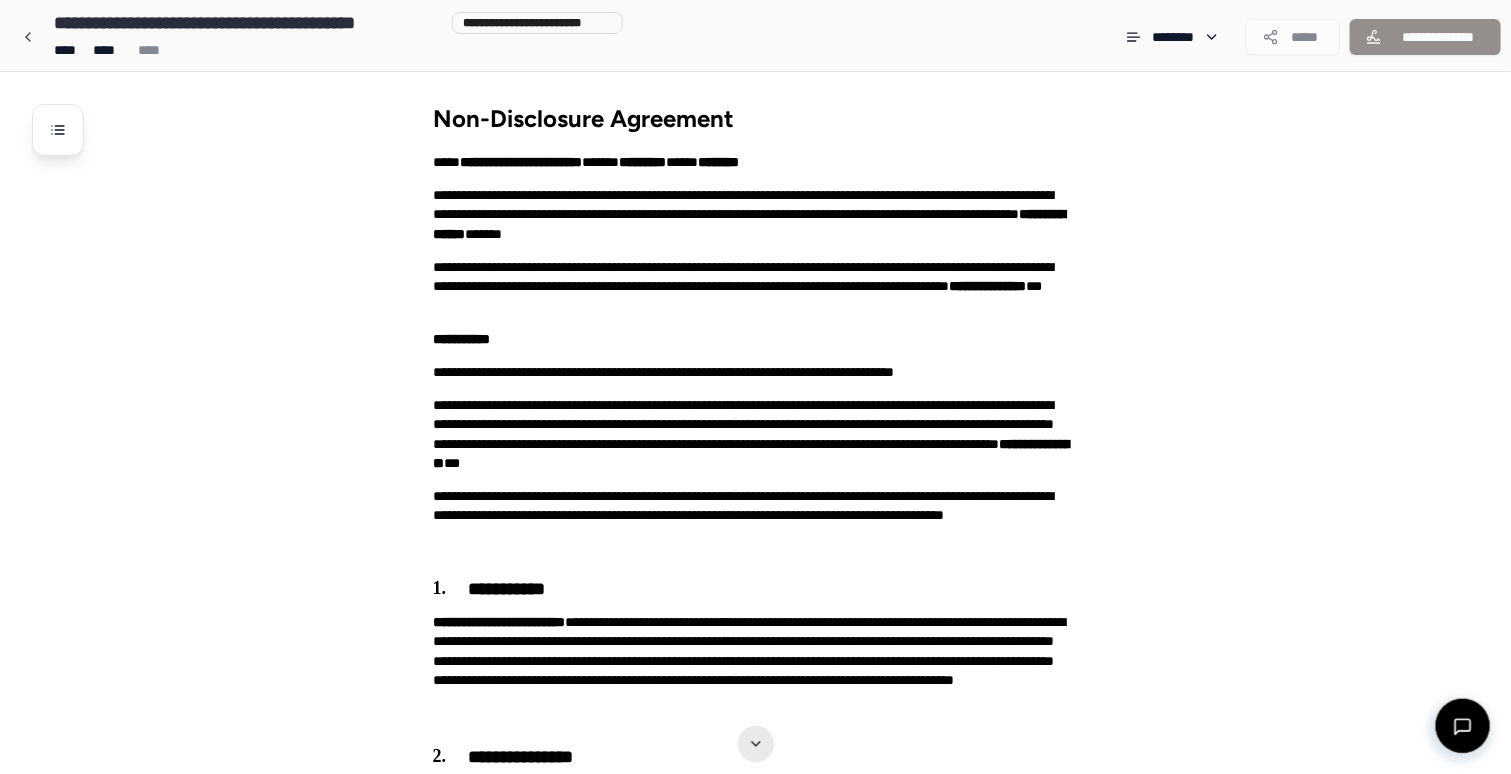click at bounding box center (756, 744) 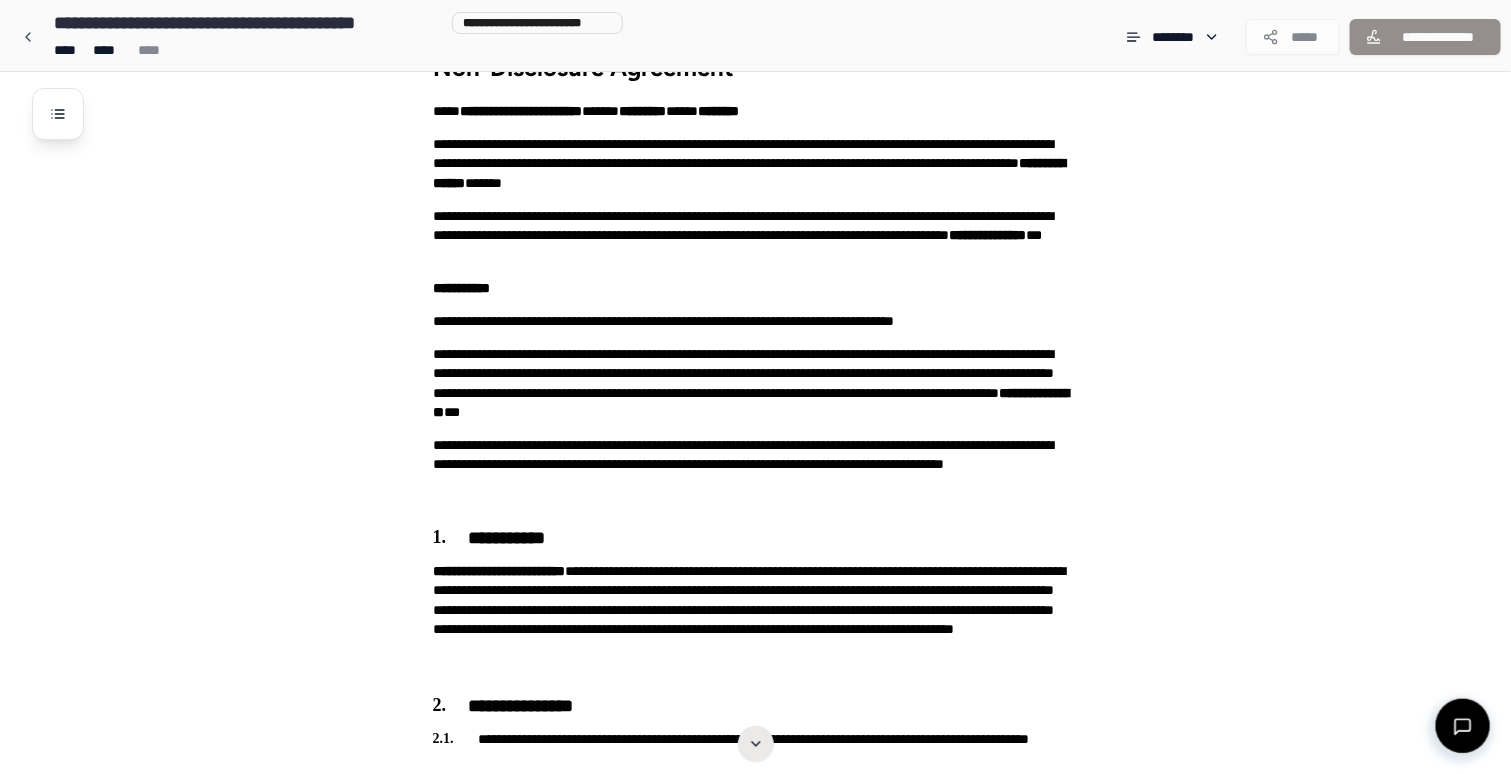 scroll, scrollTop: 117, scrollLeft: 0, axis: vertical 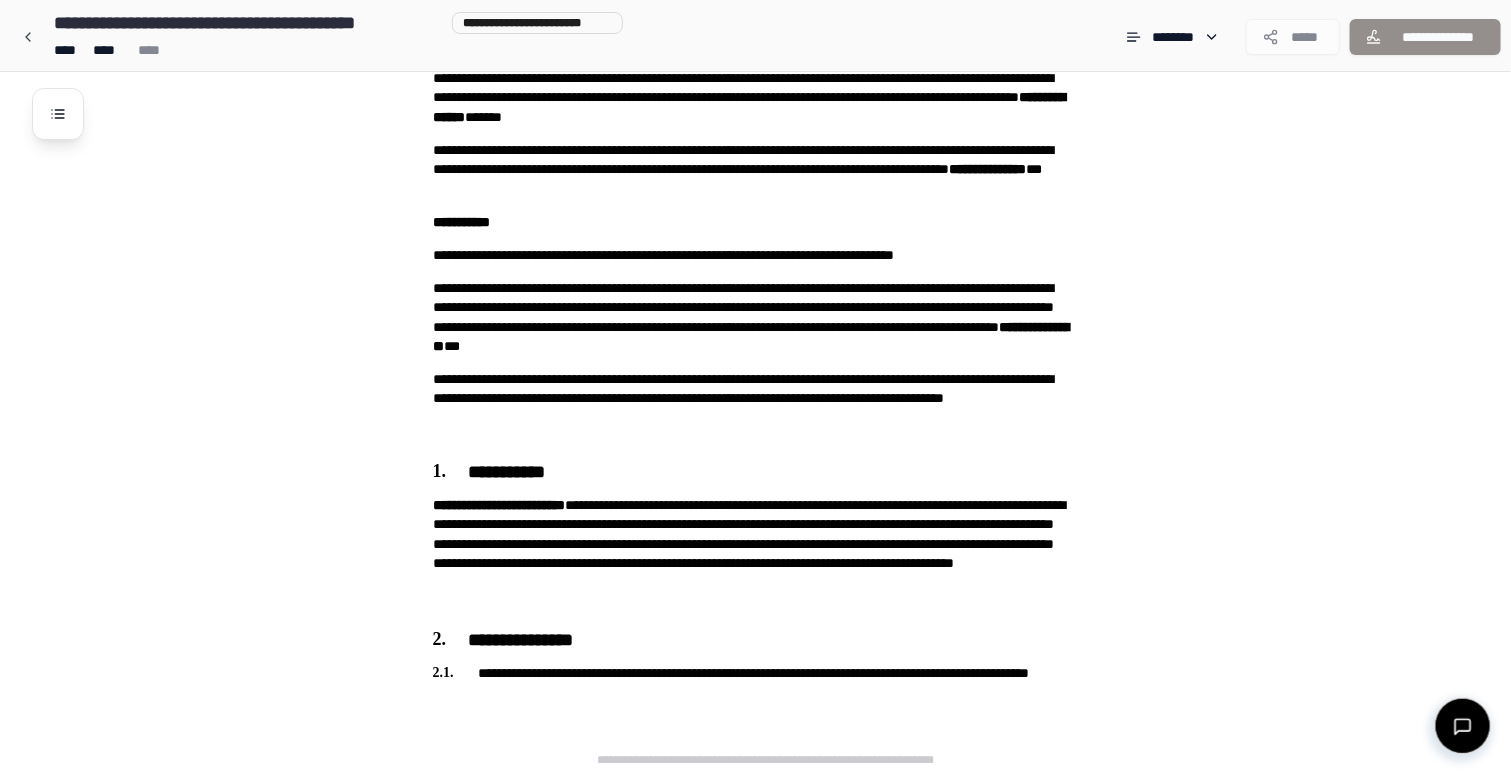 click on "**********" at bounding box center (766, 366) 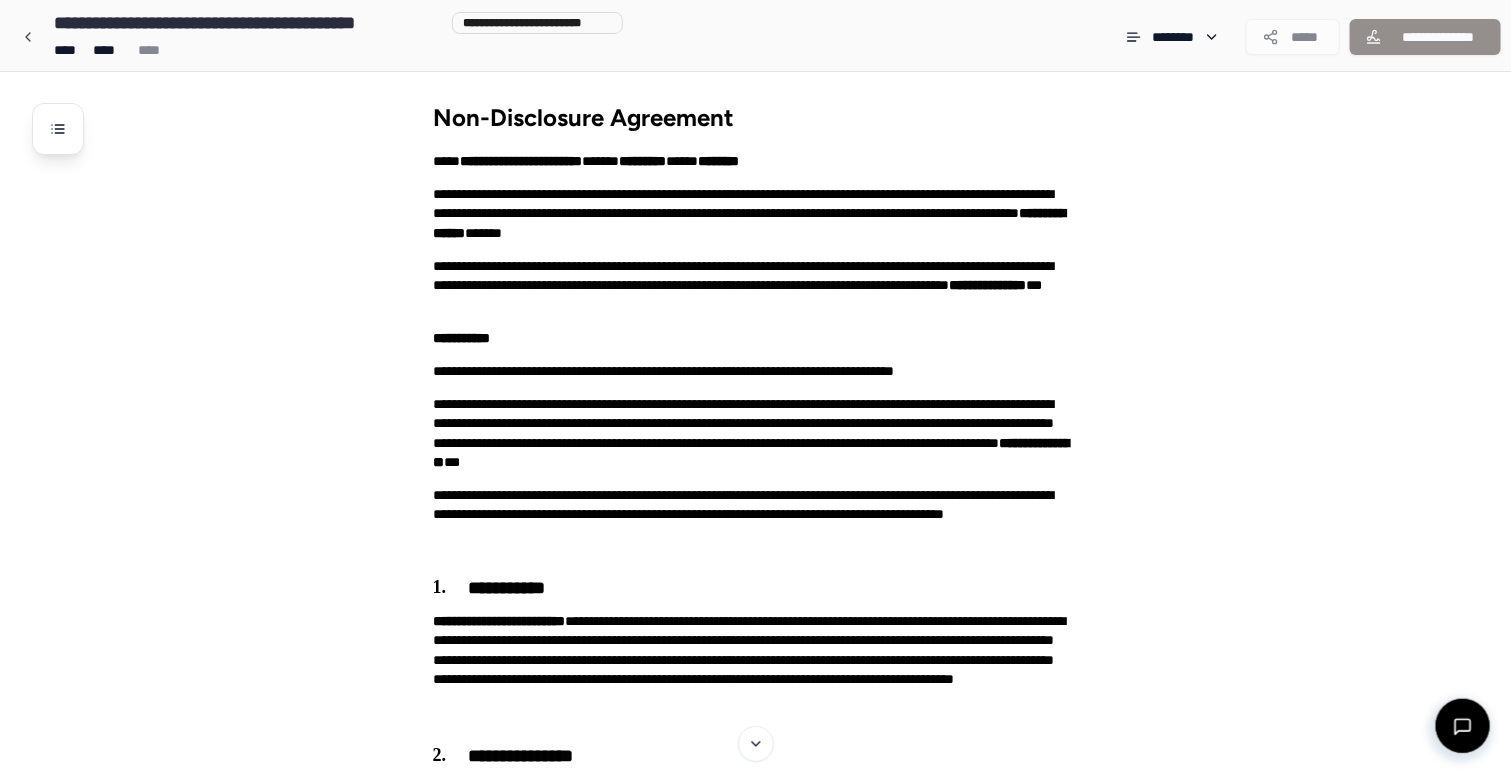 scroll, scrollTop: 0, scrollLeft: 0, axis: both 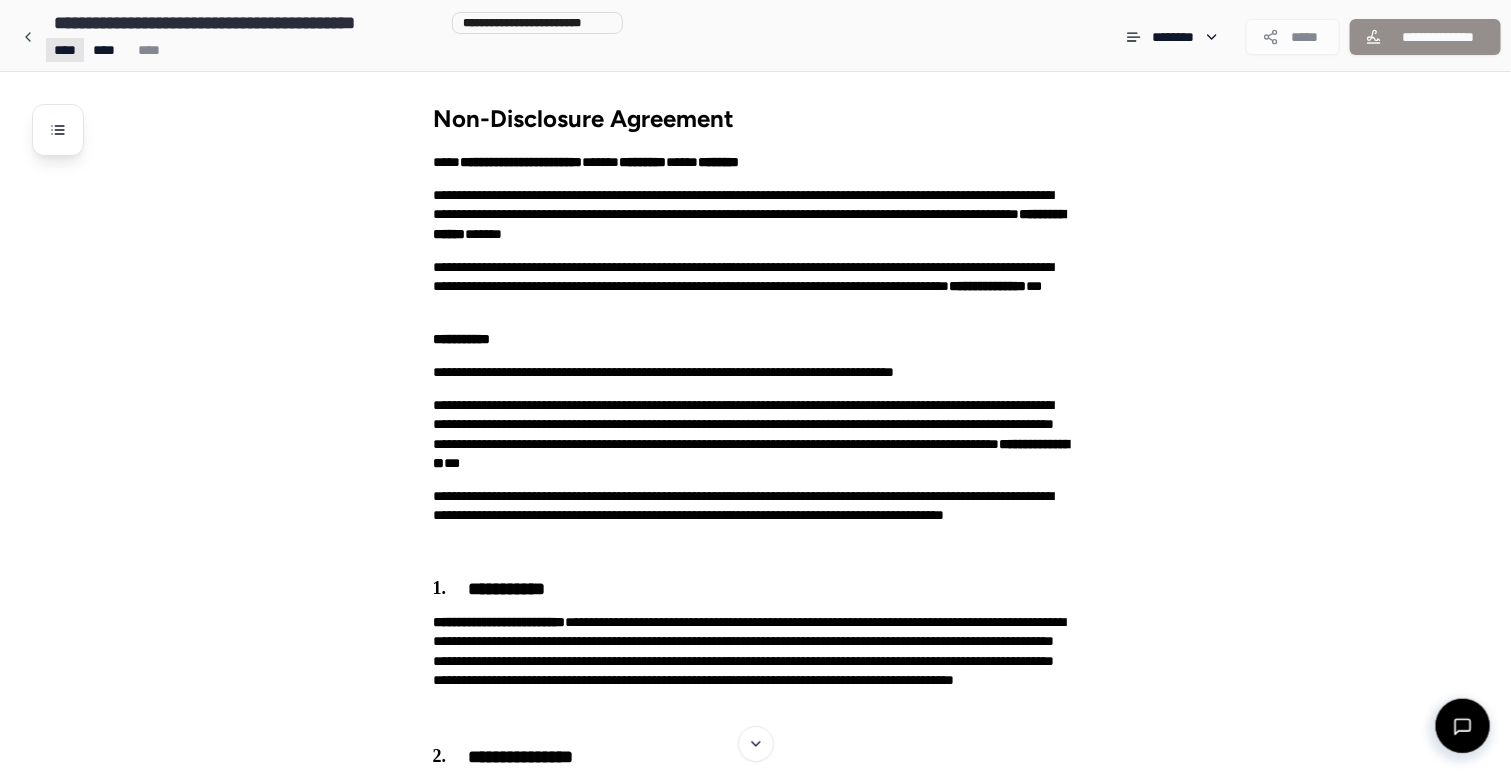 click on "**********" at bounding box center [755, 446] 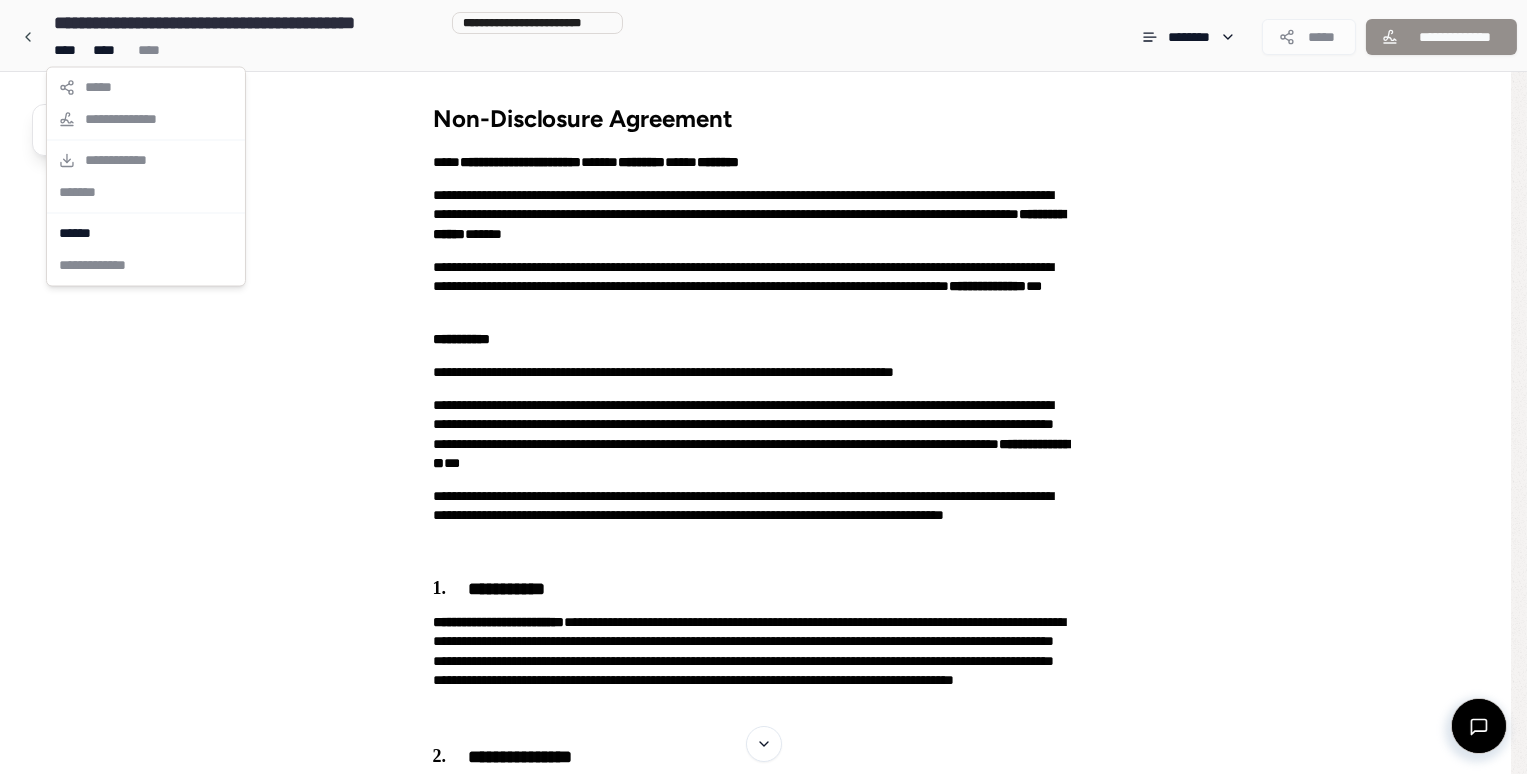 click on "**********" at bounding box center [146, 177] 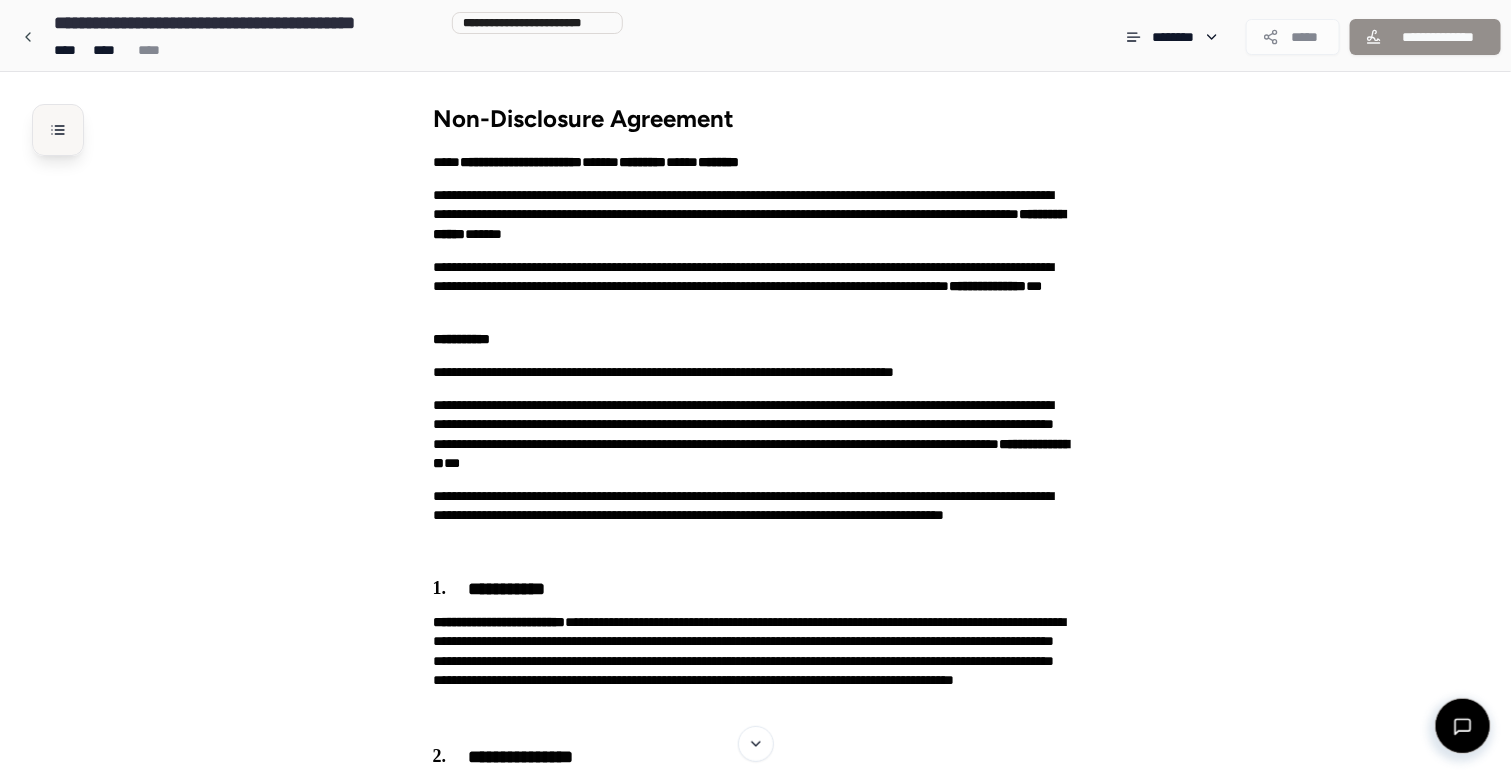 click at bounding box center [58, 130] 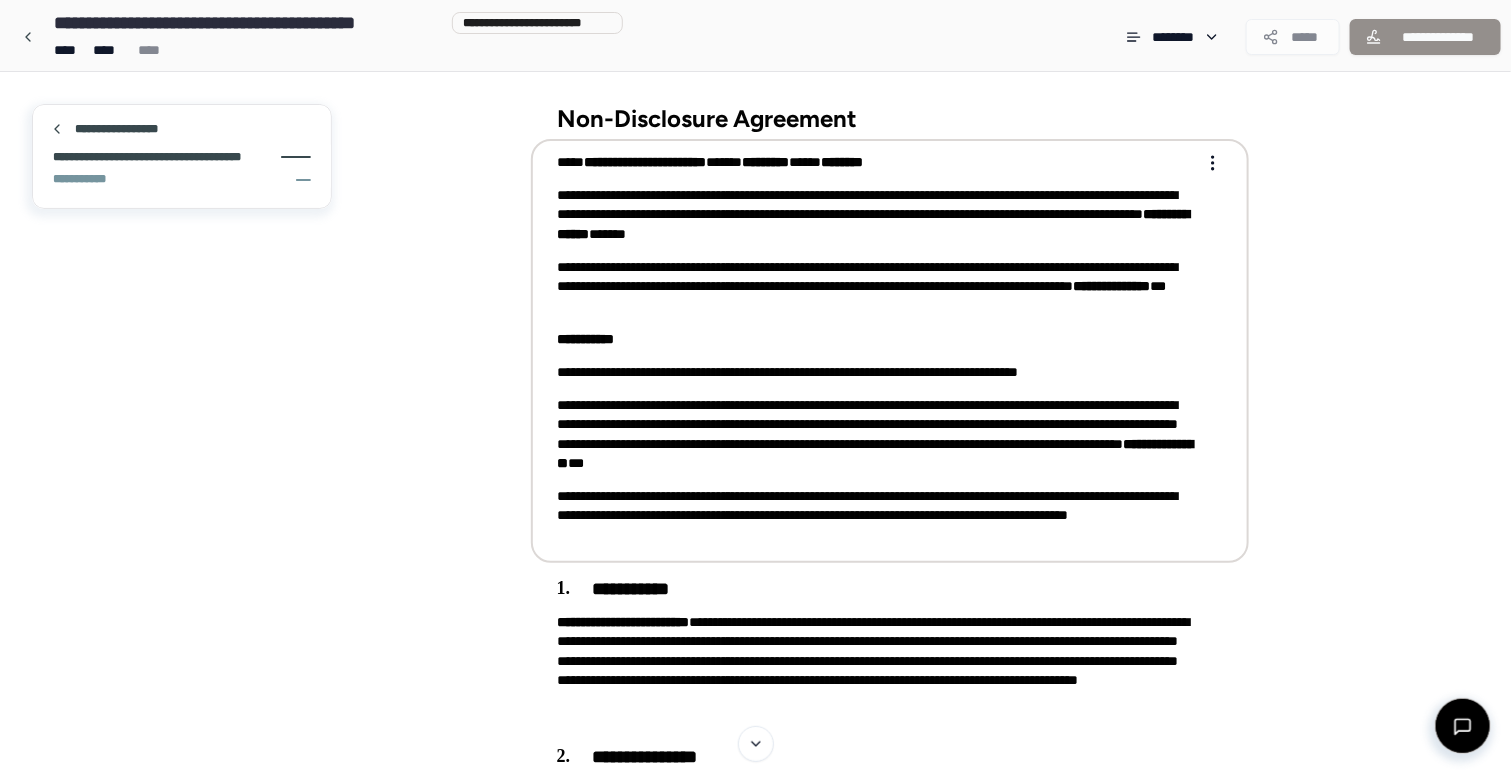 click on "**********" at bounding box center (166, 157) 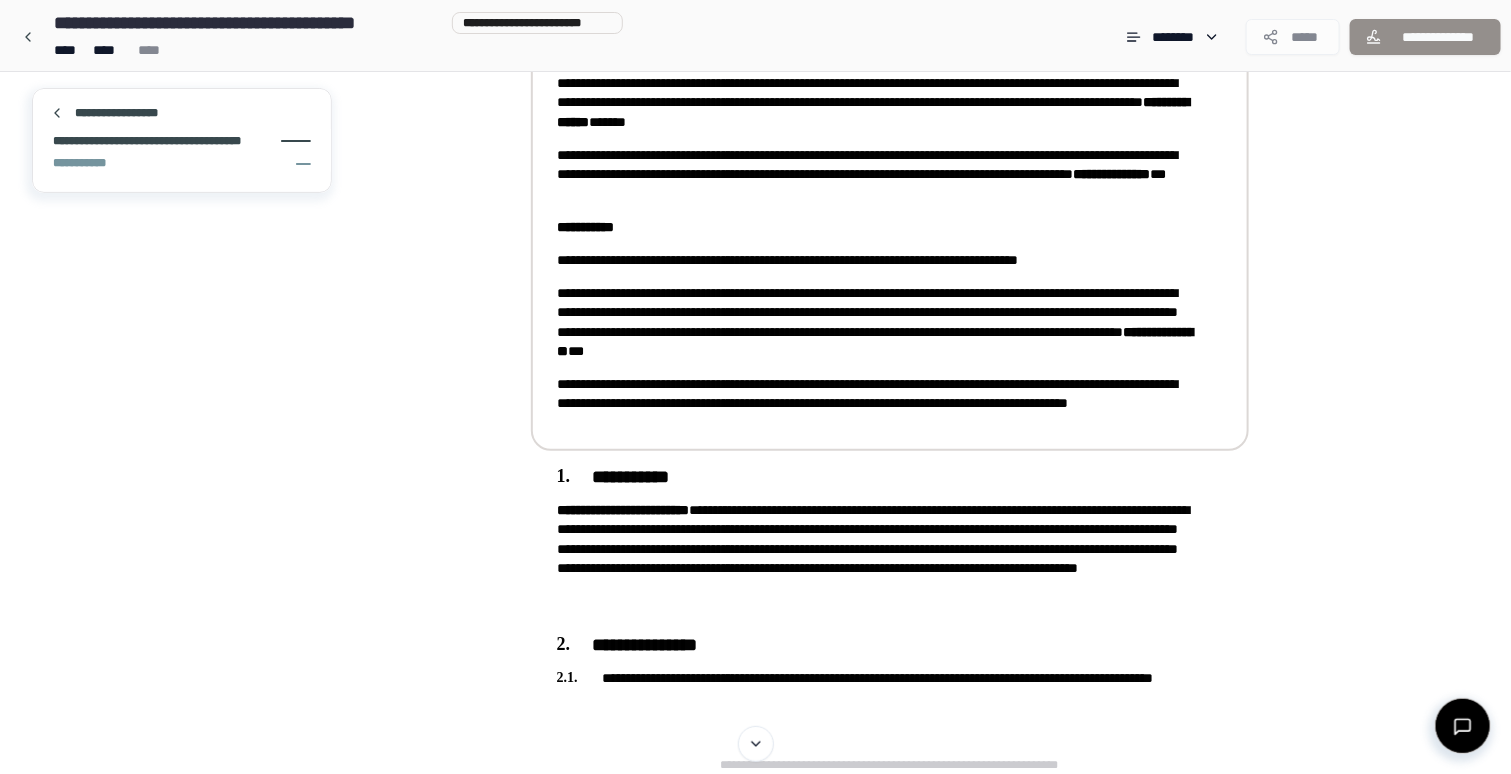 scroll, scrollTop: 117, scrollLeft: 0, axis: vertical 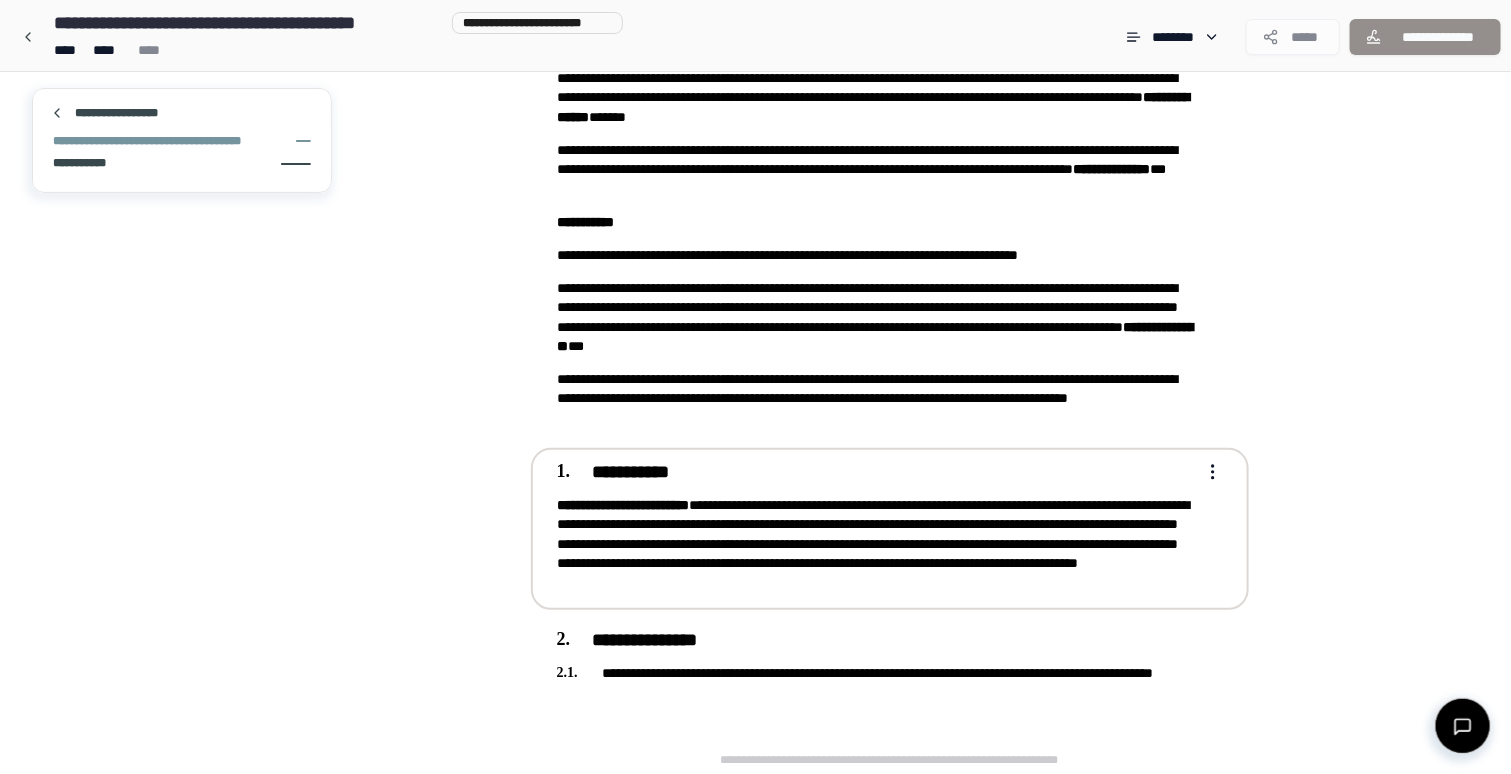 click on "**********" at bounding box center (876, 544) 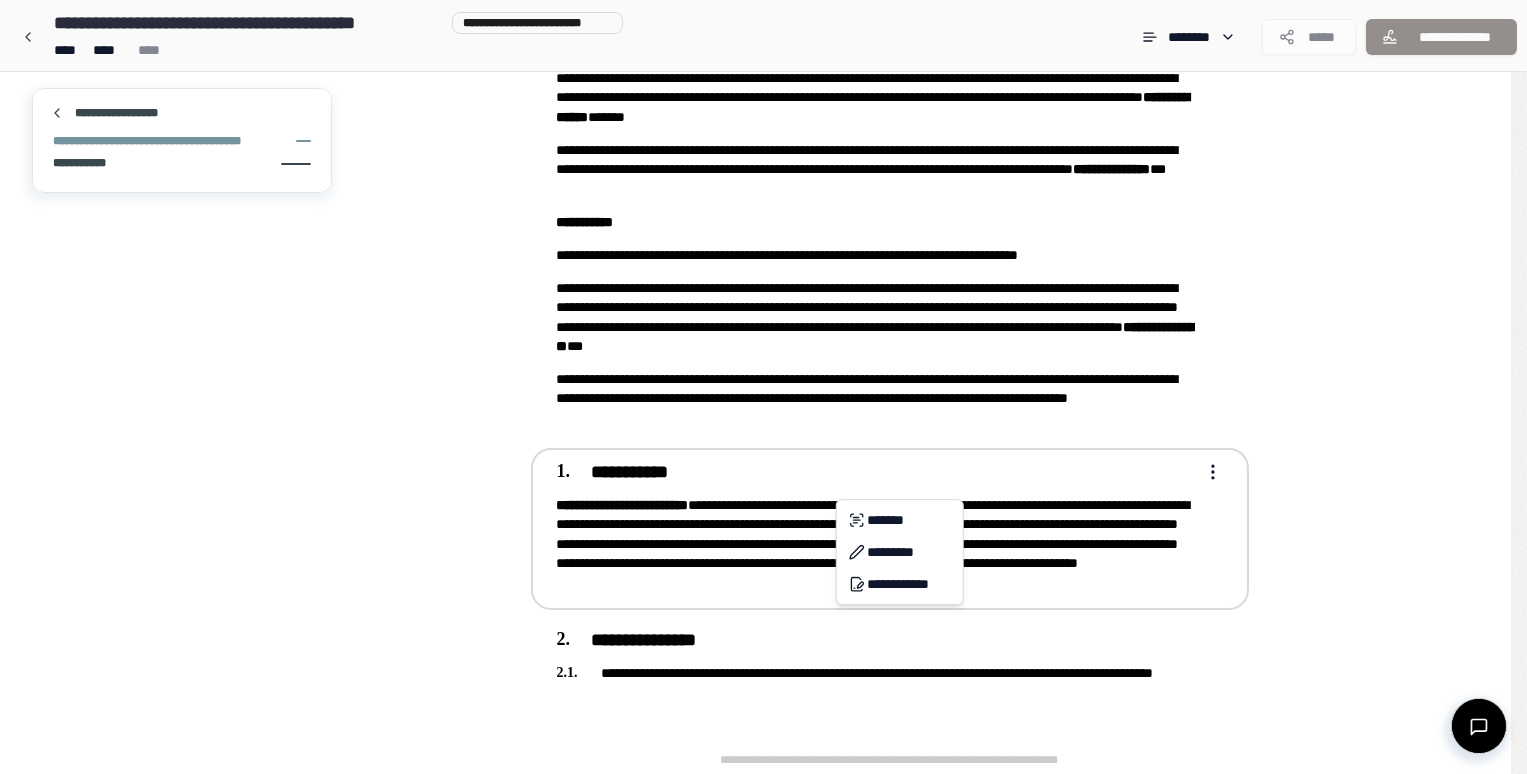click on "**********" at bounding box center [763, 329] 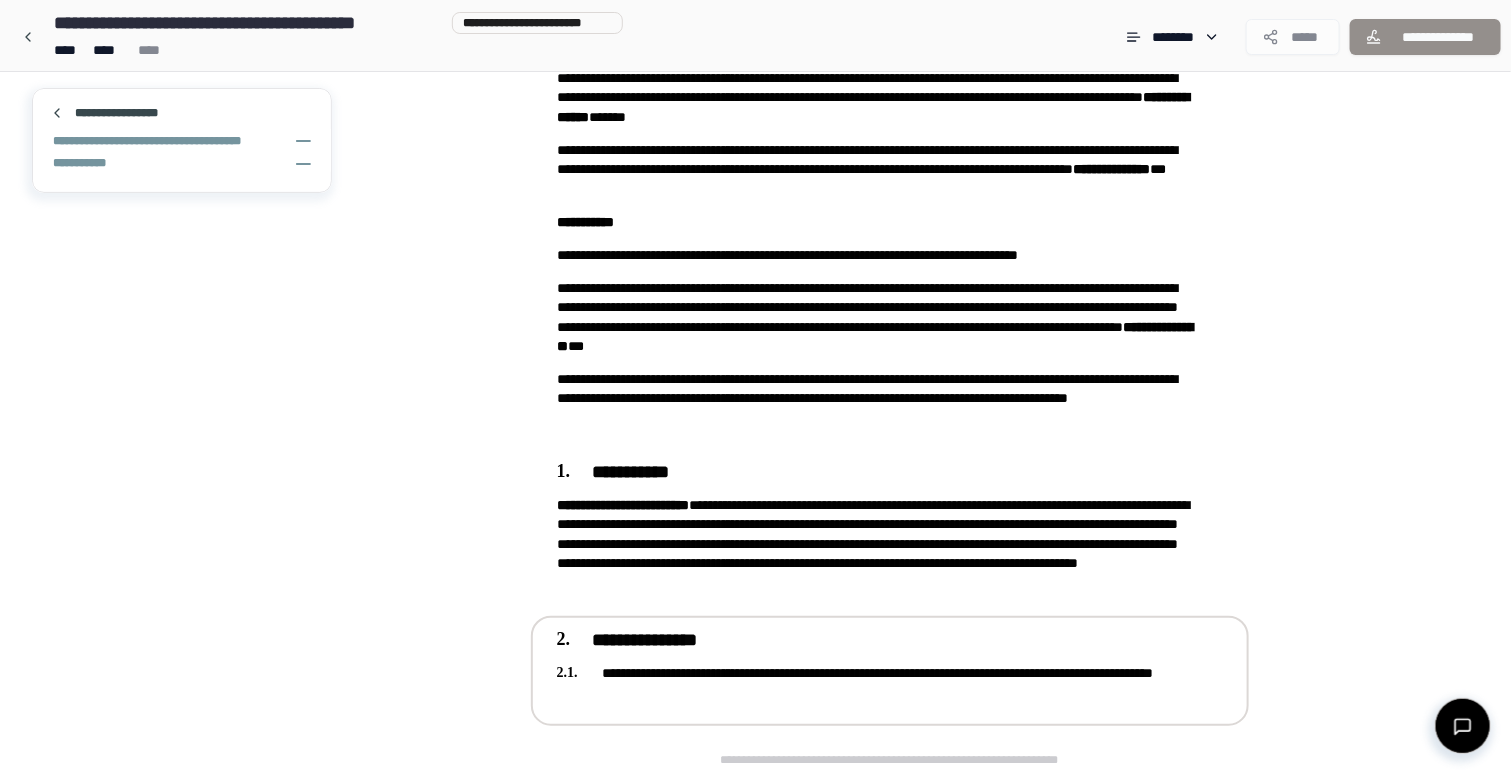 click on "**********" at bounding box center [890, 682] 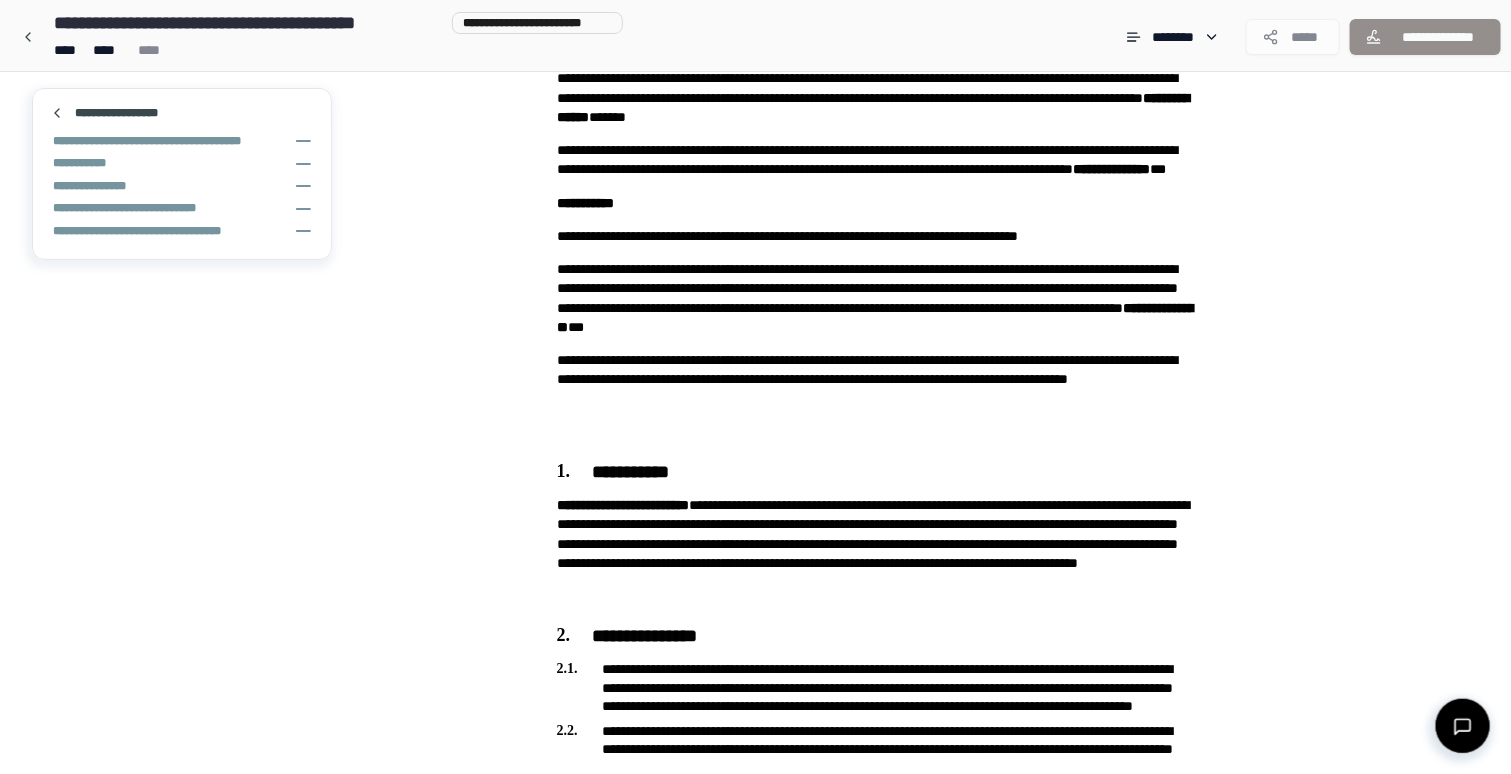 scroll, scrollTop: 803, scrollLeft: 0, axis: vertical 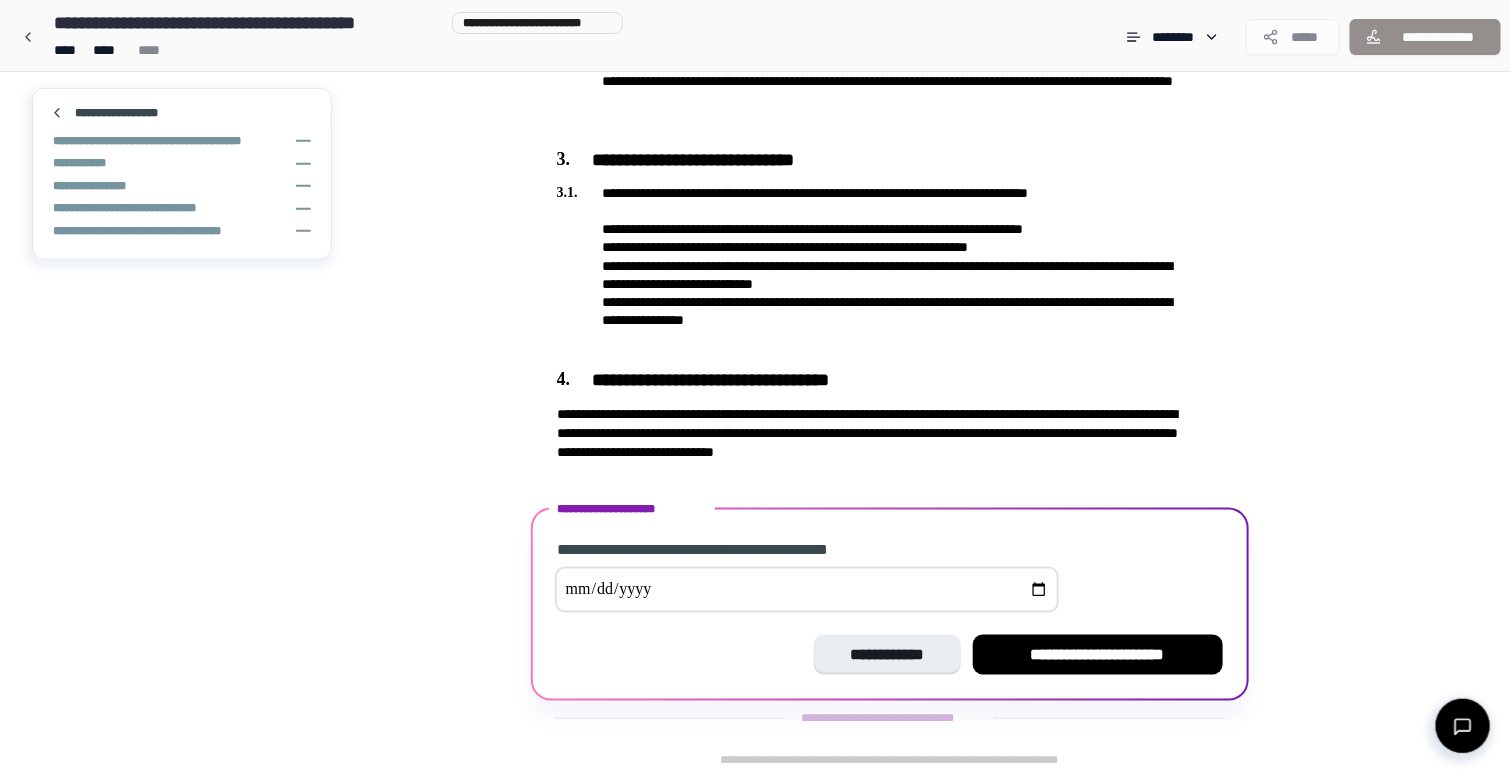 click at bounding box center [807, 590] 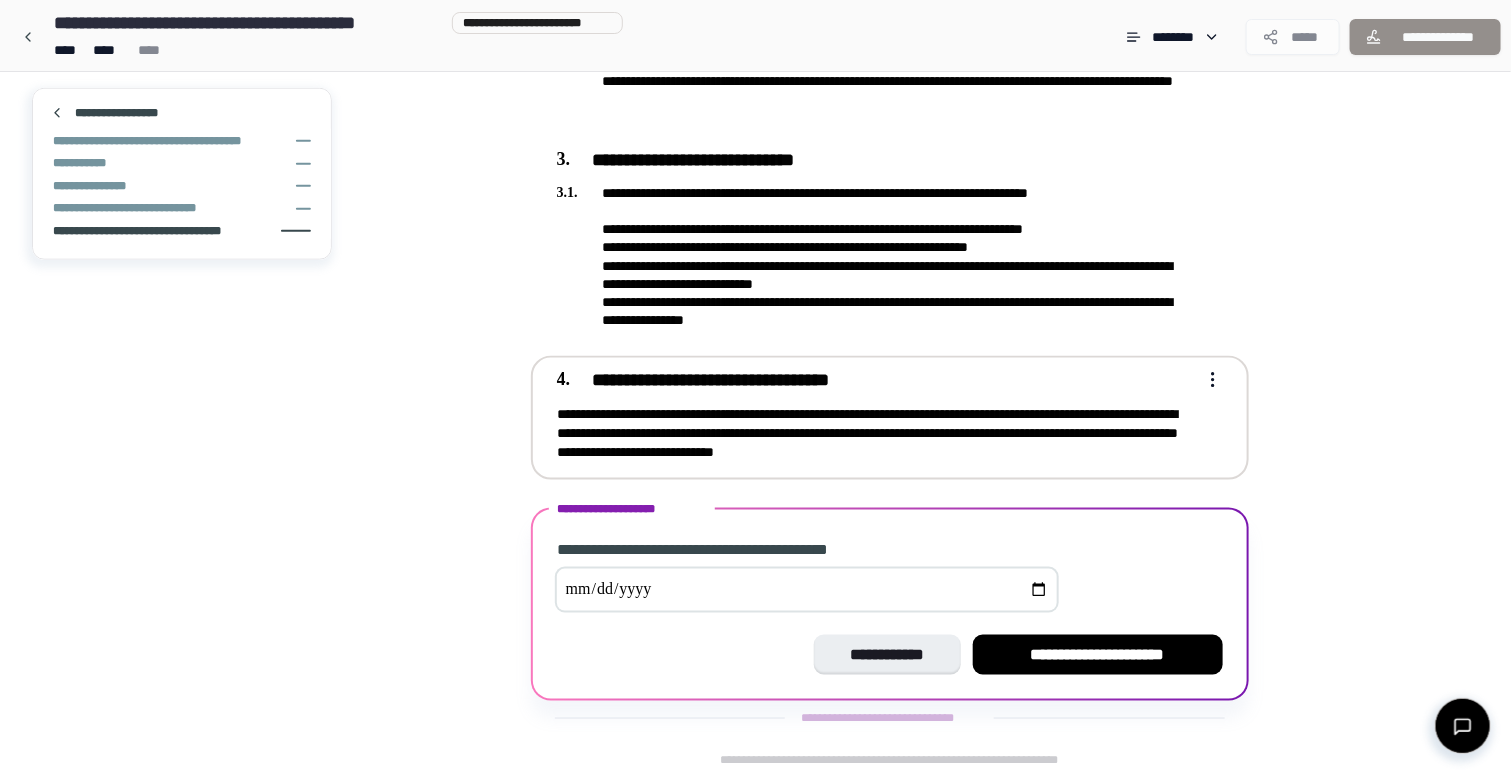type on "**********" 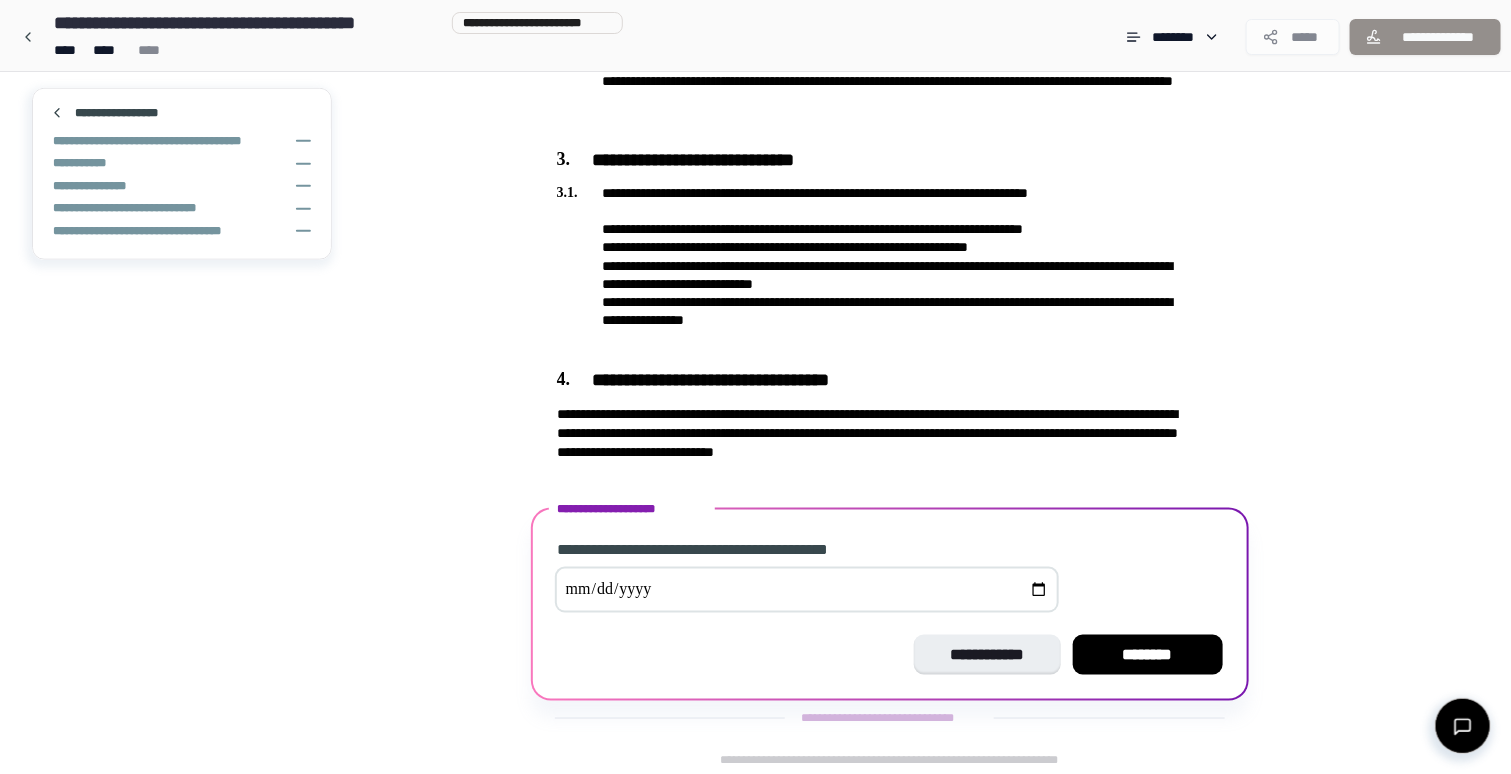 click on "********" at bounding box center [1148, 655] 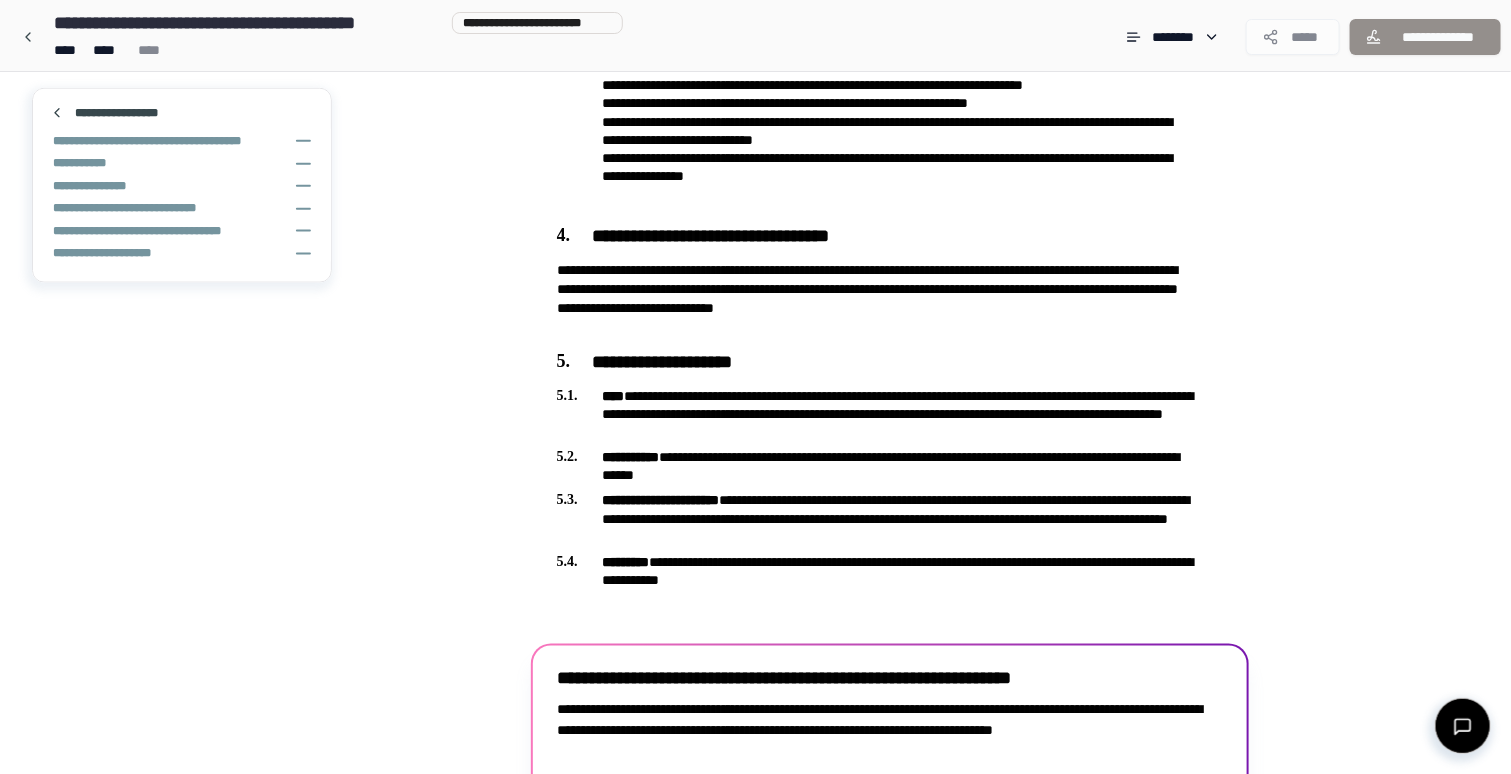 scroll, scrollTop: 1086, scrollLeft: 0, axis: vertical 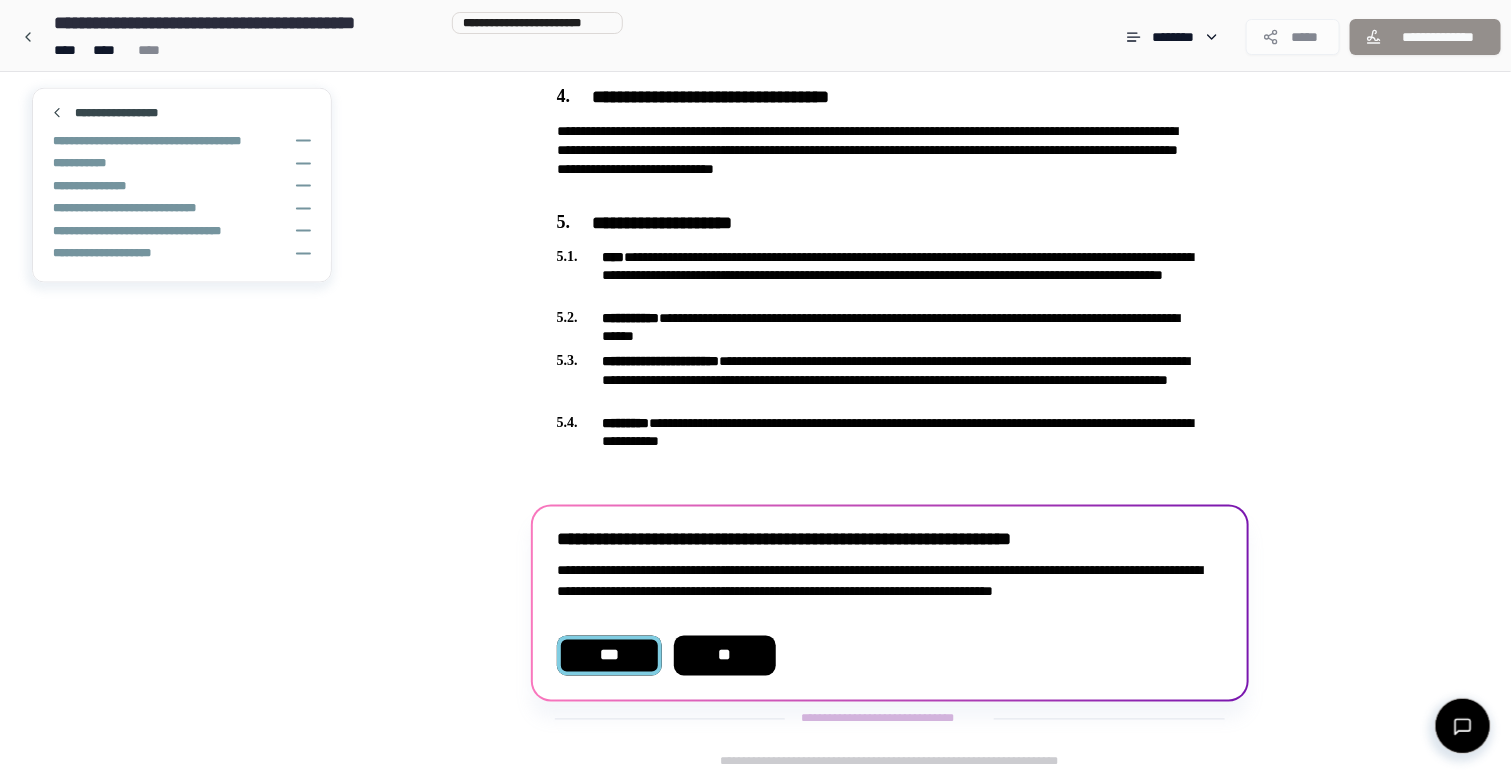 click on "***" at bounding box center [609, 656] 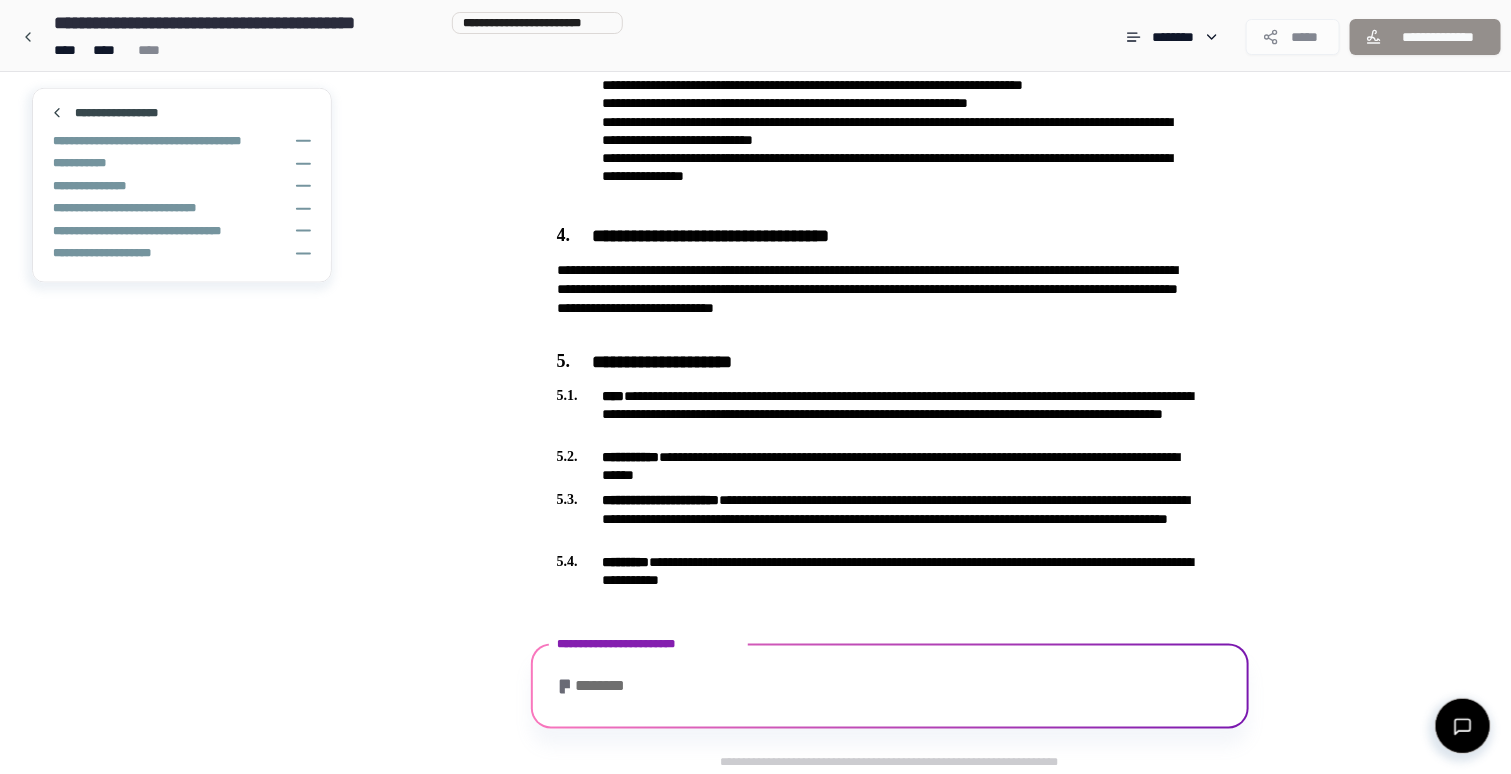 scroll, scrollTop: 1110, scrollLeft: 0, axis: vertical 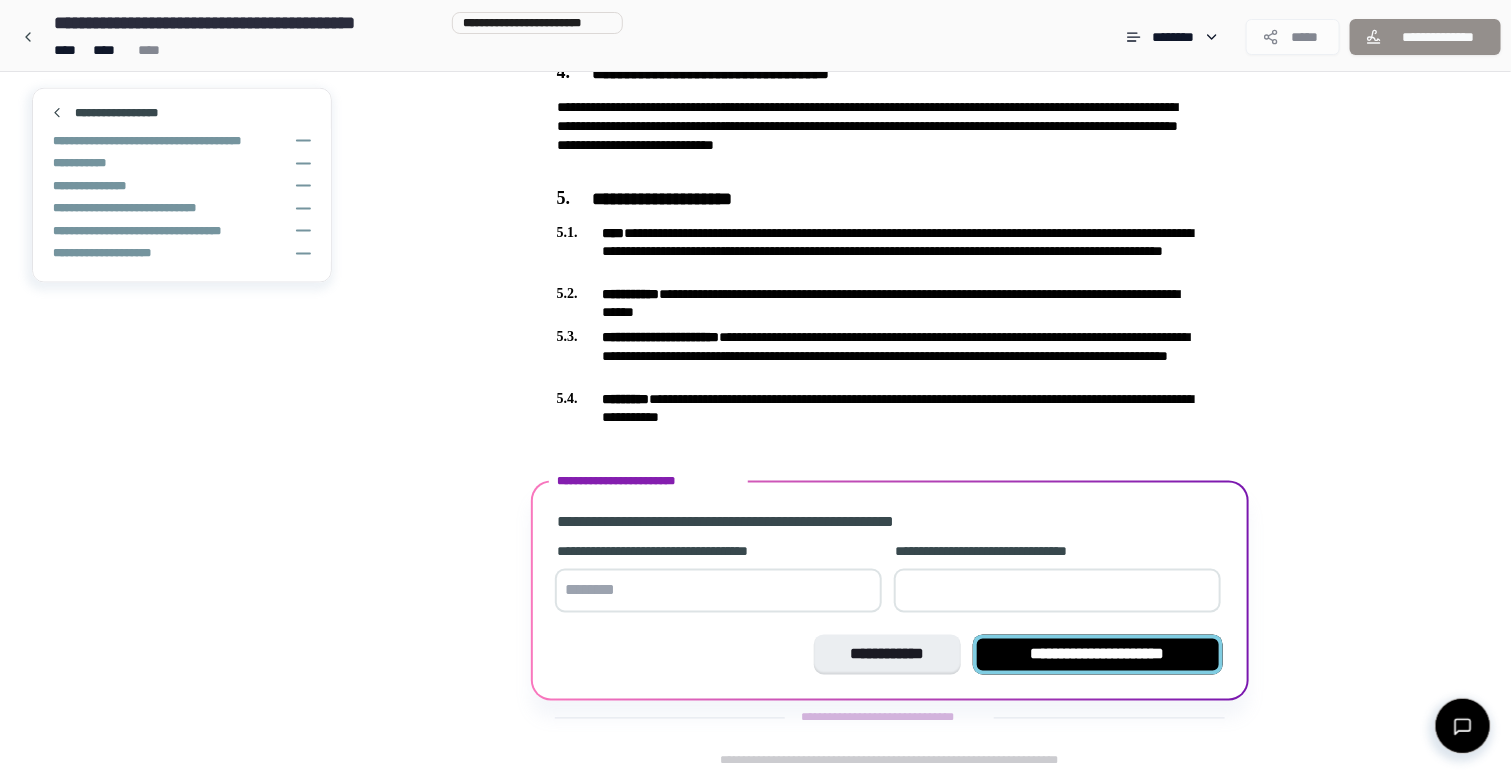 click on "**********" at bounding box center (1098, 655) 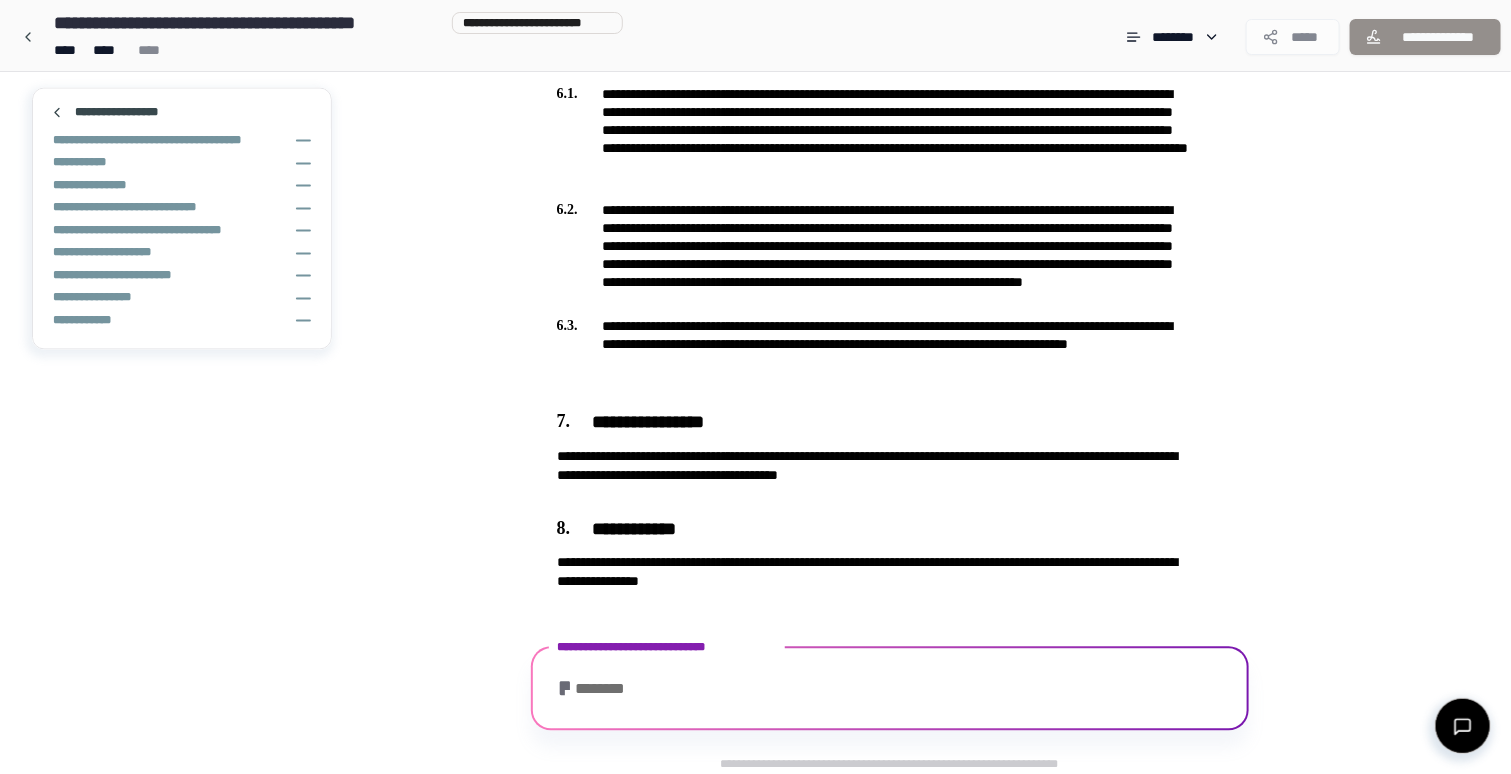 scroll, scrollTop: 1688, scrollLeft: 0, axis: vertical 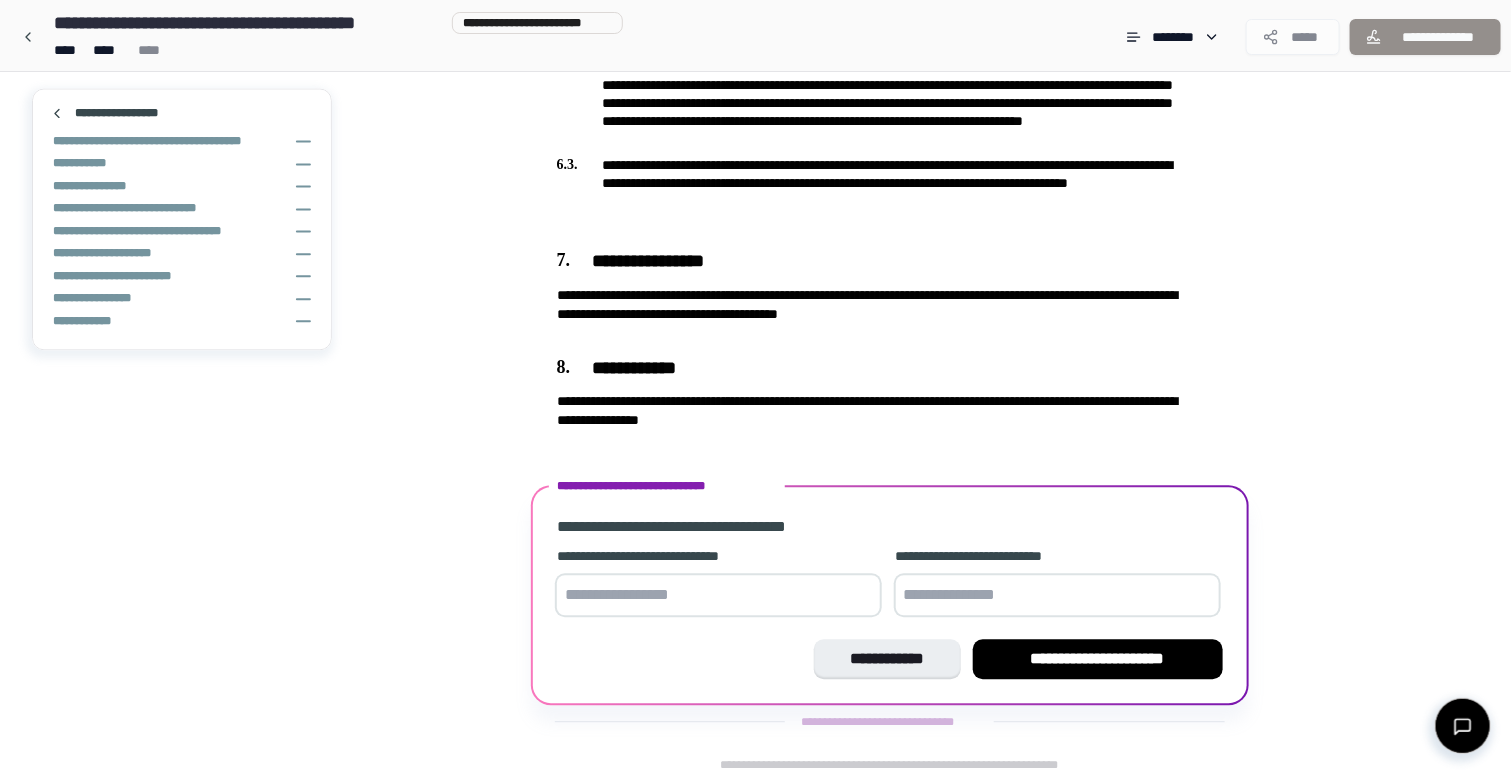 click at bounding box center [718, 595] 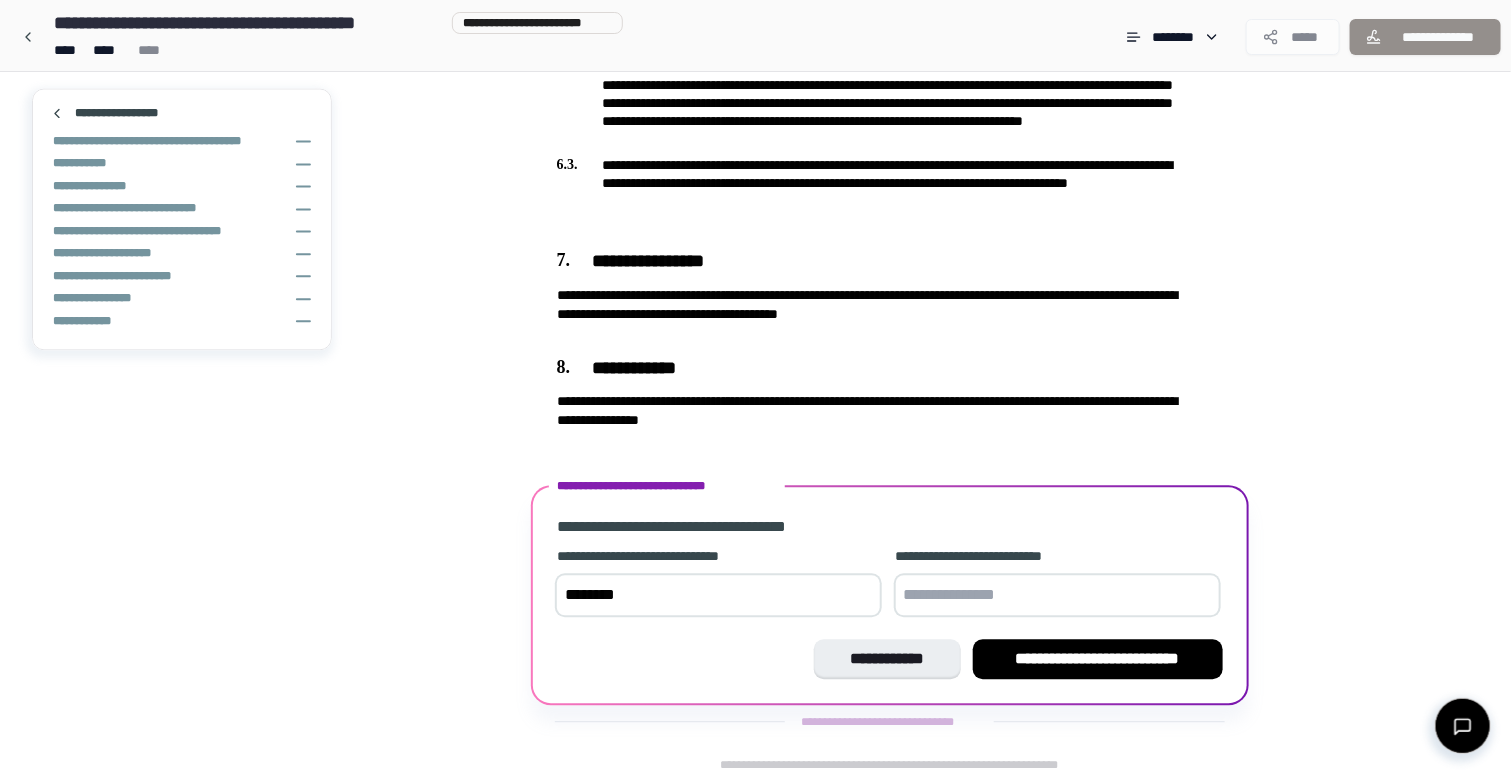 type on "*******" 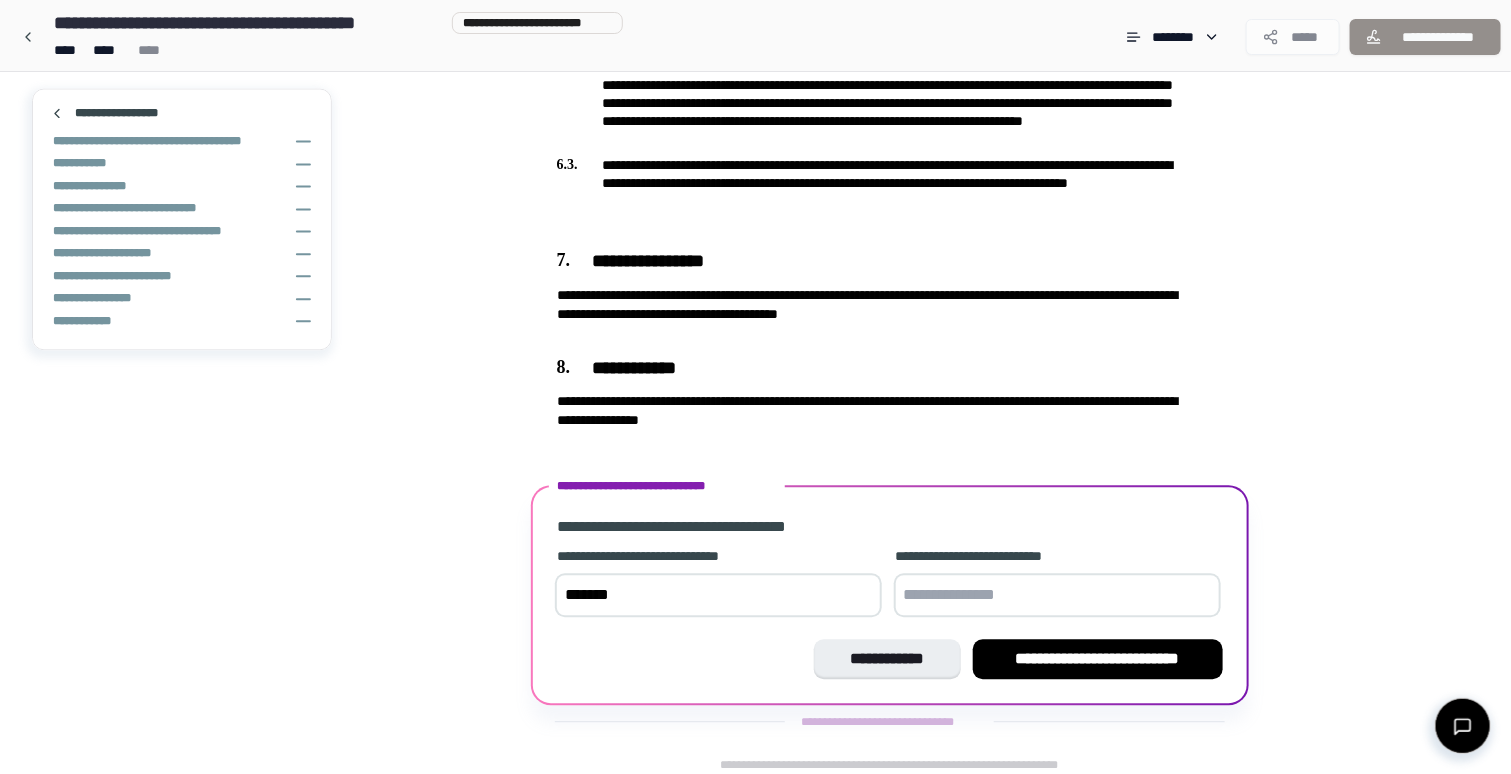 click at bounding box center (1057, 595) 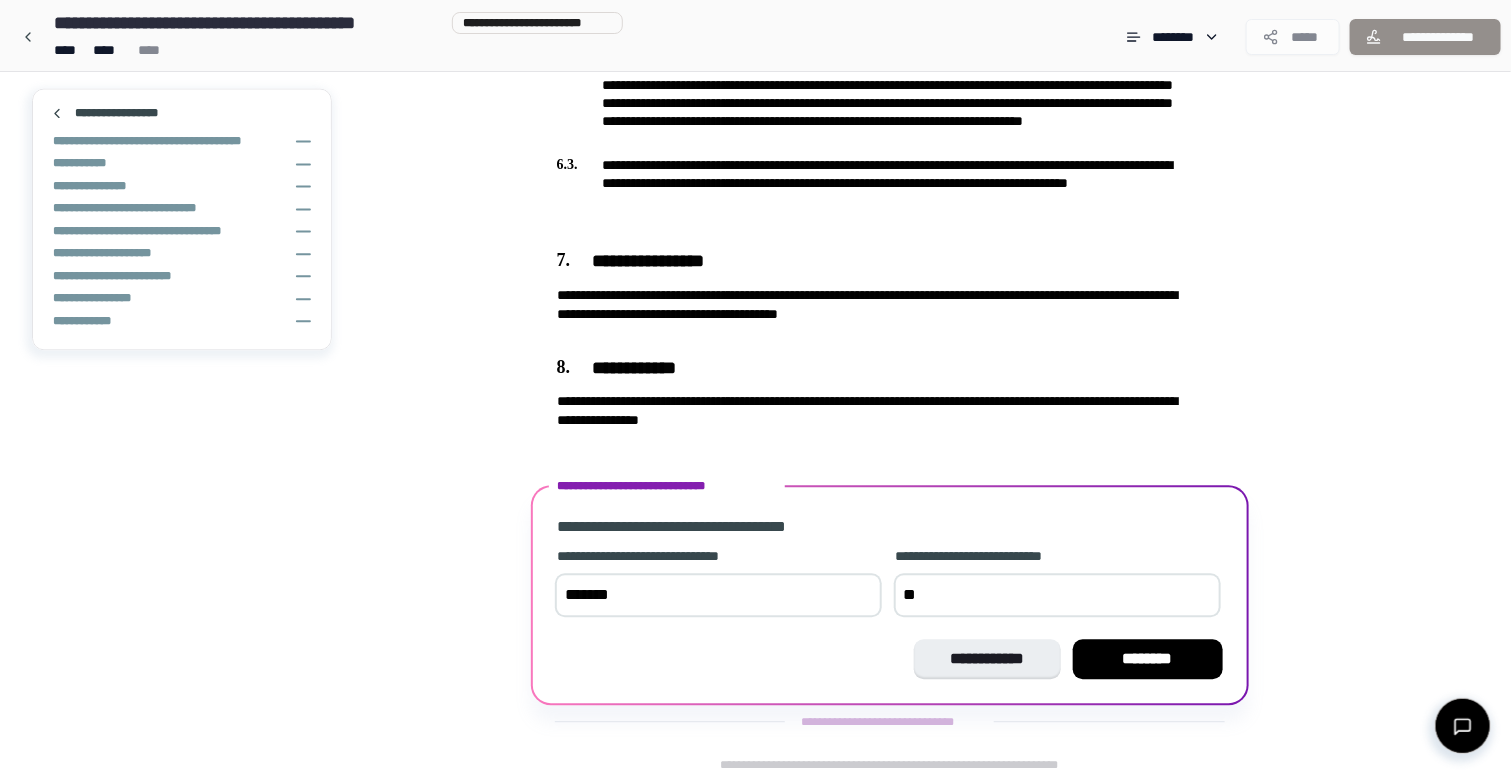 type on "*" 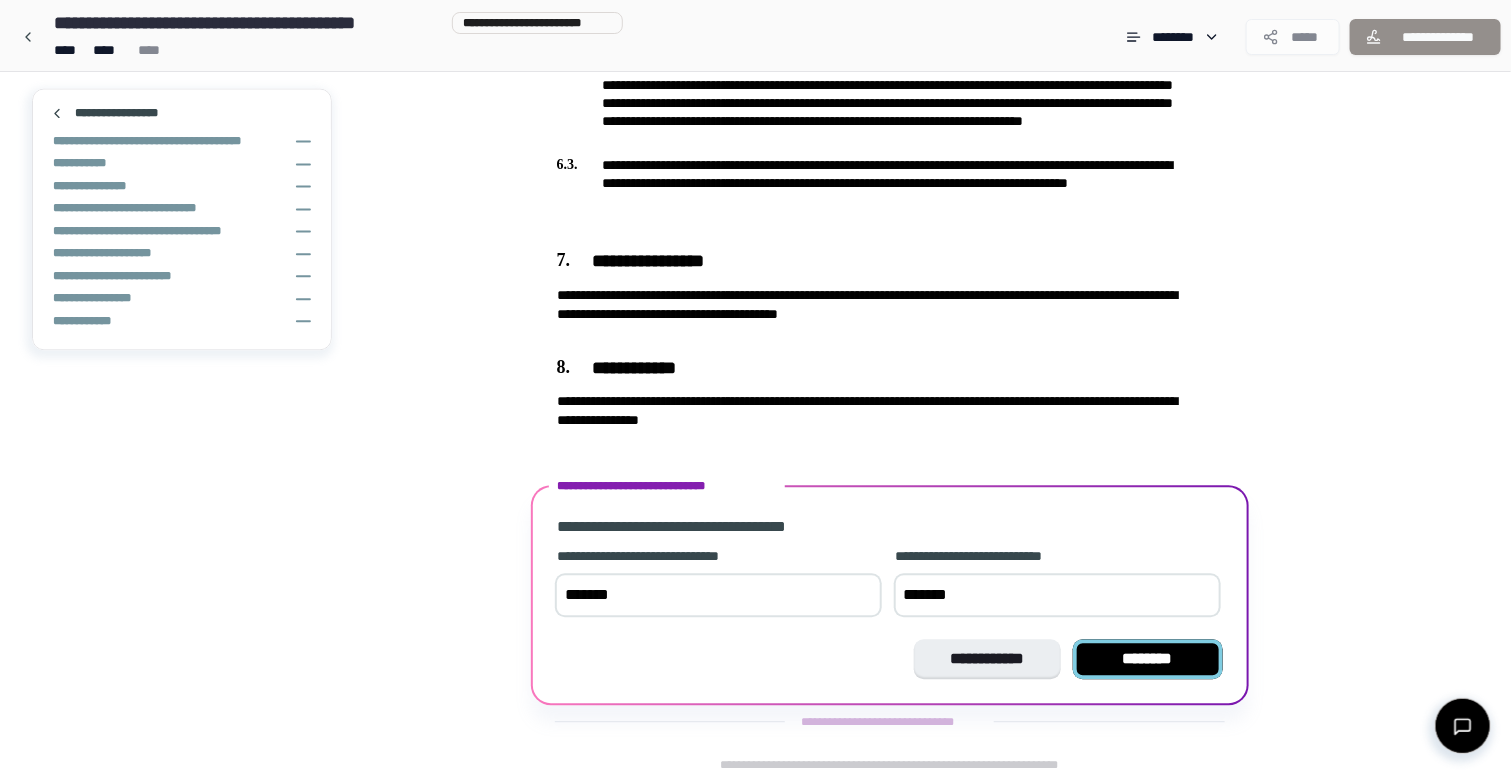 type on "*******" 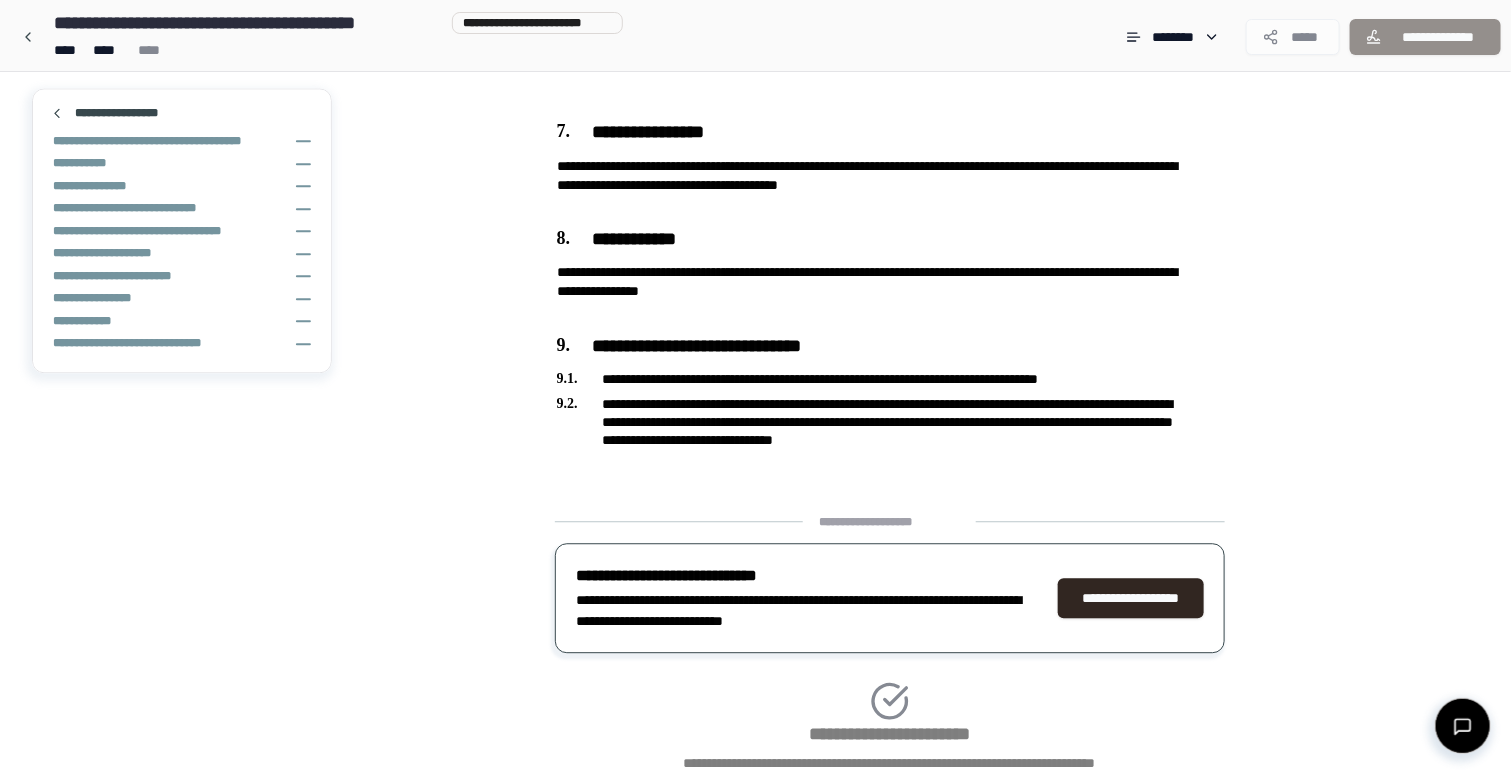 scroll, scrollTop: 1950, scrollLeft: 0, axis: vertical 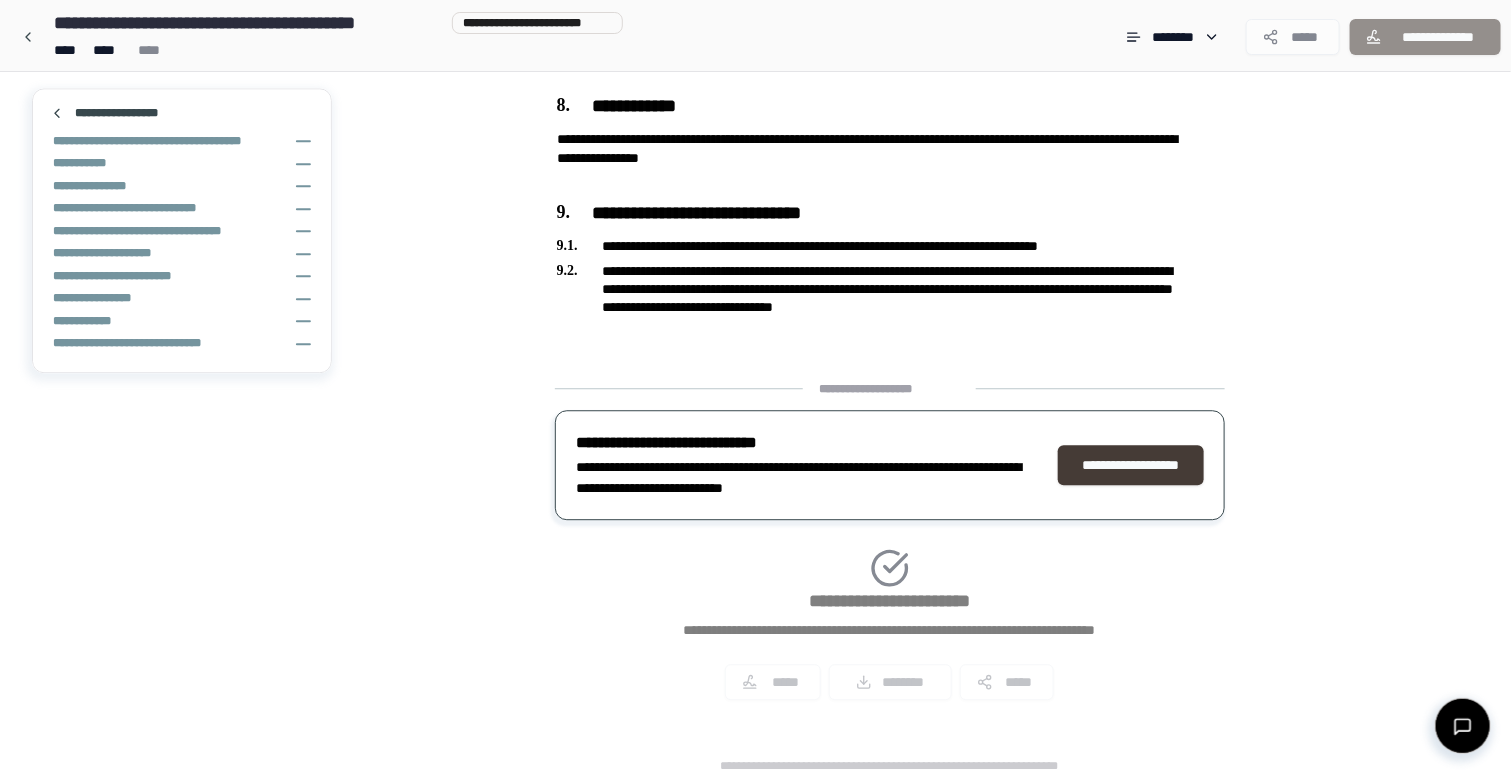 click on "**********" at bounding box center [1131, 465] 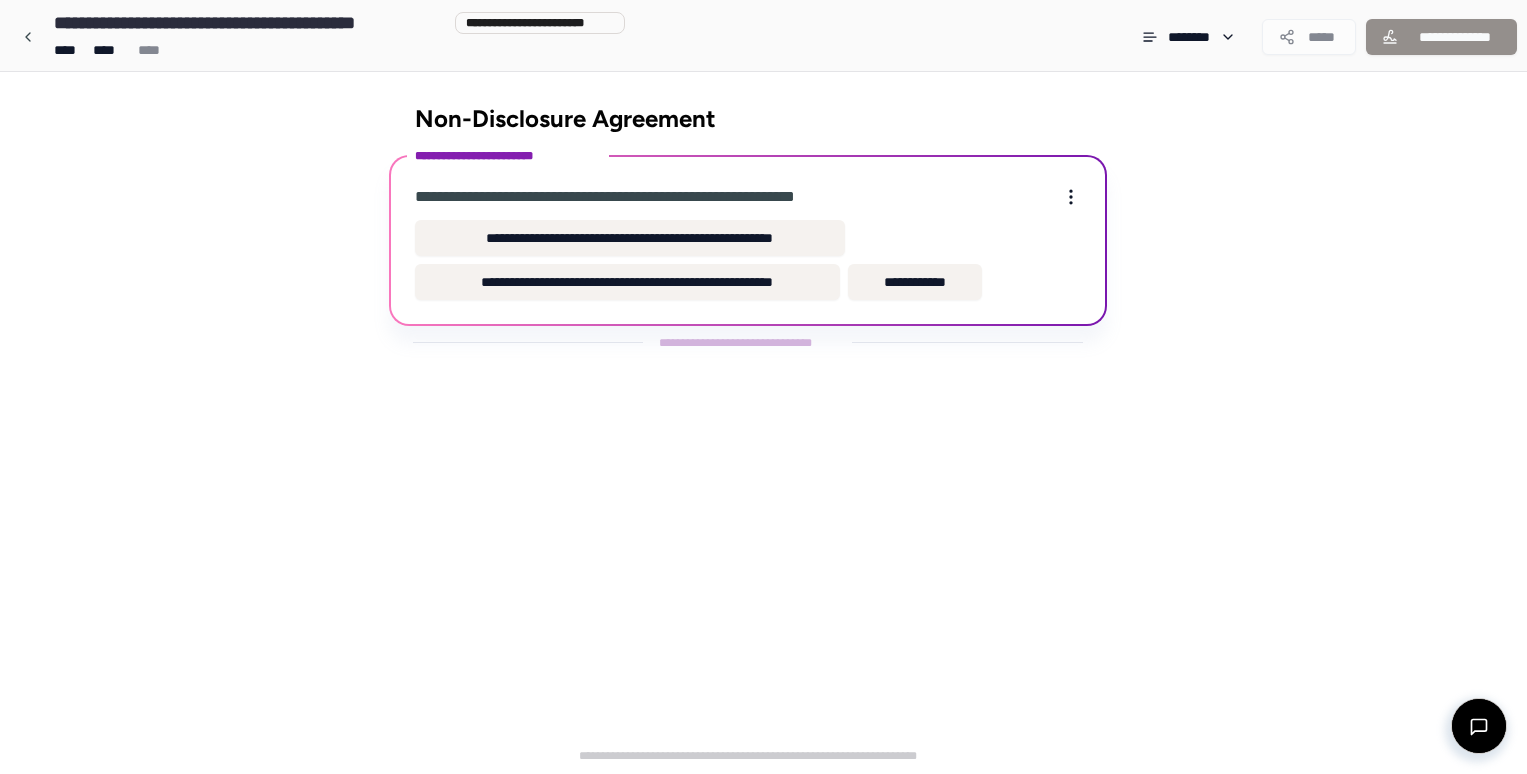 scroll, scrollTop: 0, scrollLeft: 0, axis: both 